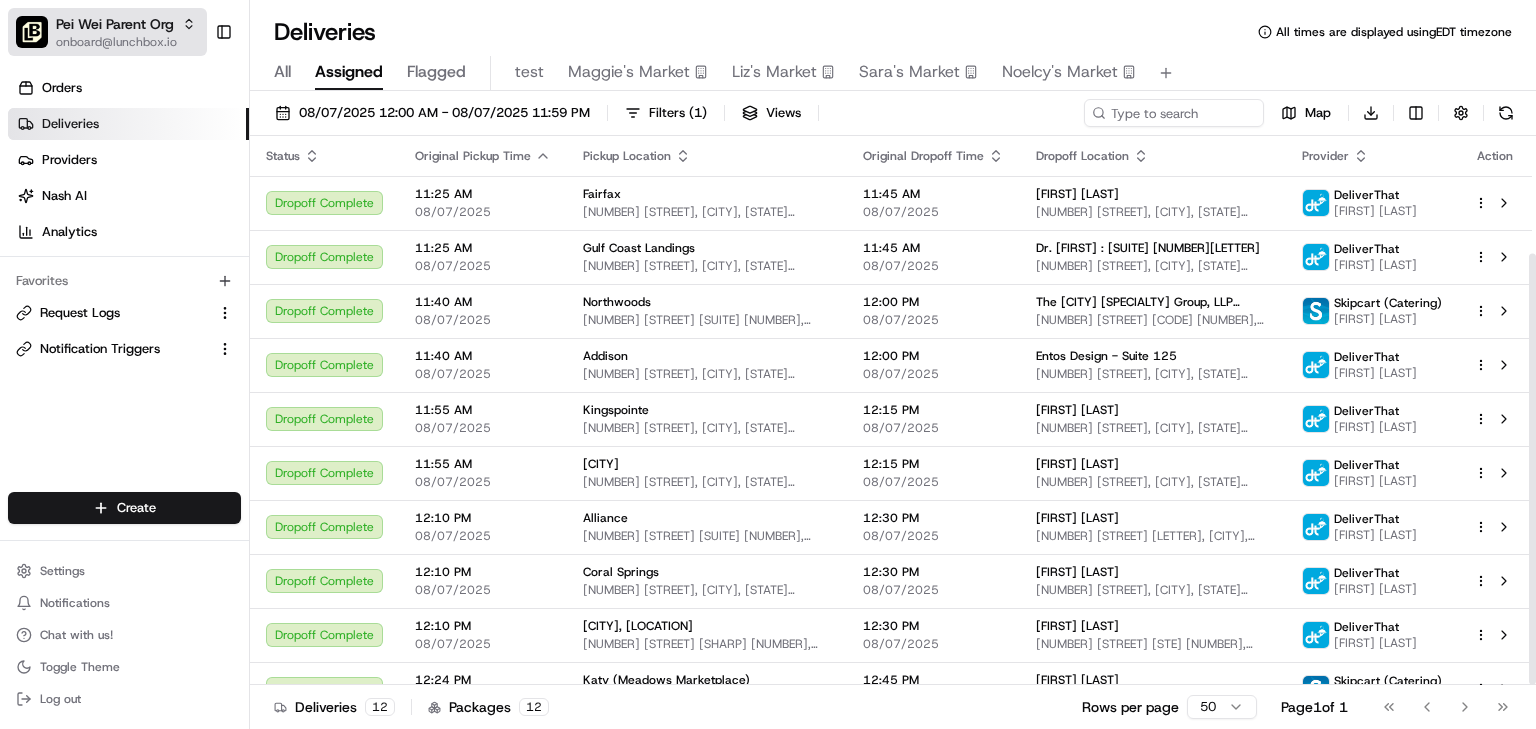 scroll, scrollTop: 0, scrollLeft: 0, axis: both 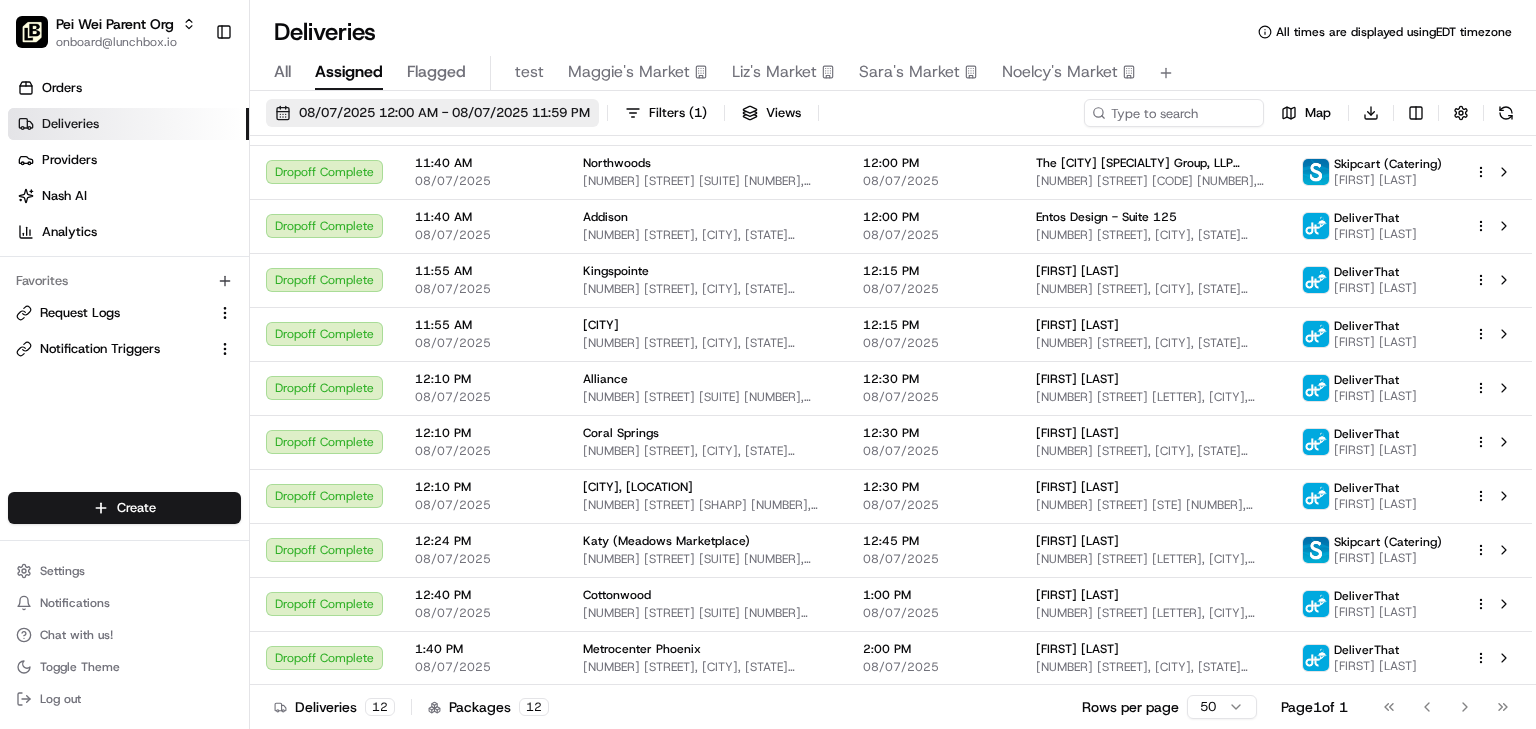 click on "08/07/2025 12:00 AM - 08/07/2025 11:59 PM" at bounding box center (444, 113) 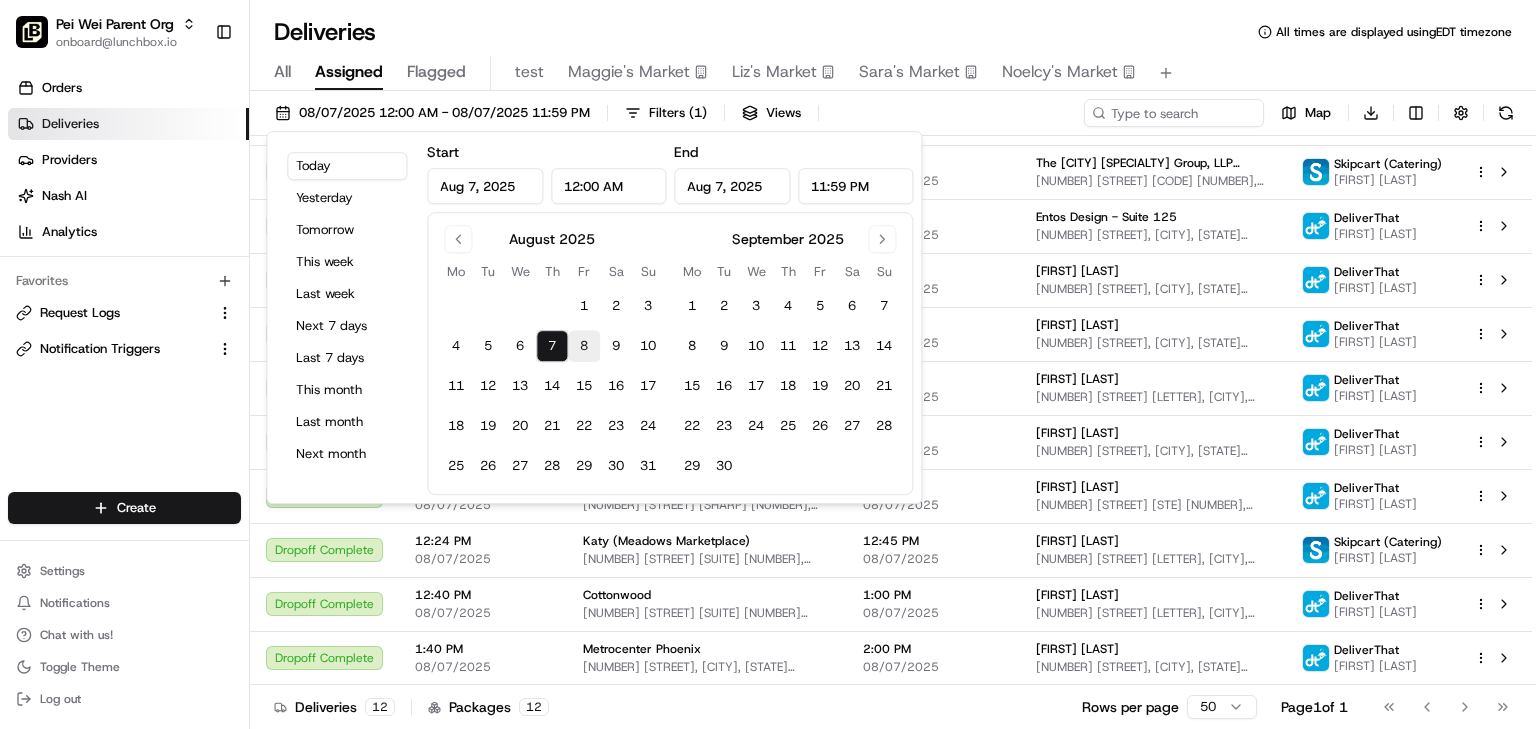 click on "8" at bounding box center [584, 346] 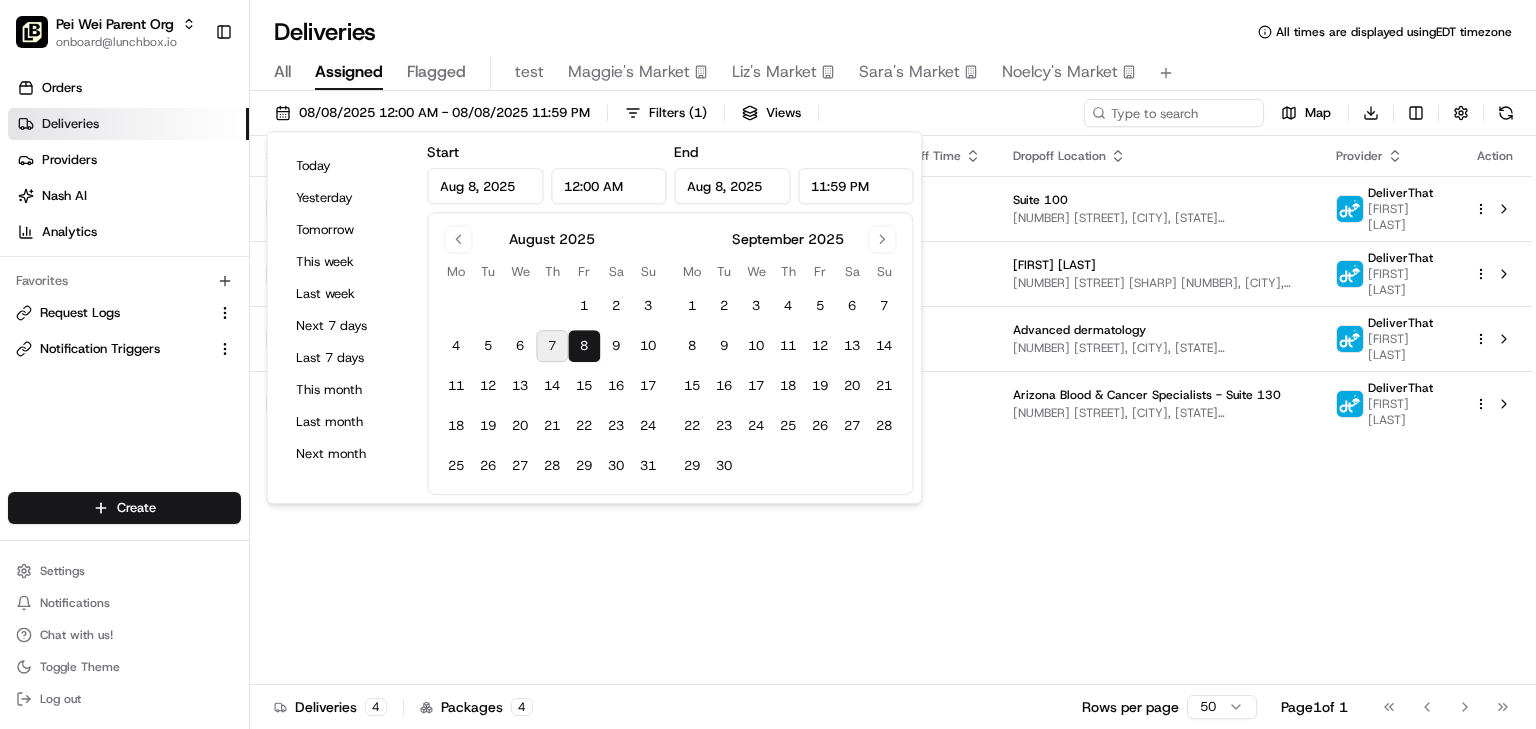 click on "Deliveries All times are displayed using  EDT   timezone" at bounding box center (893, 32) 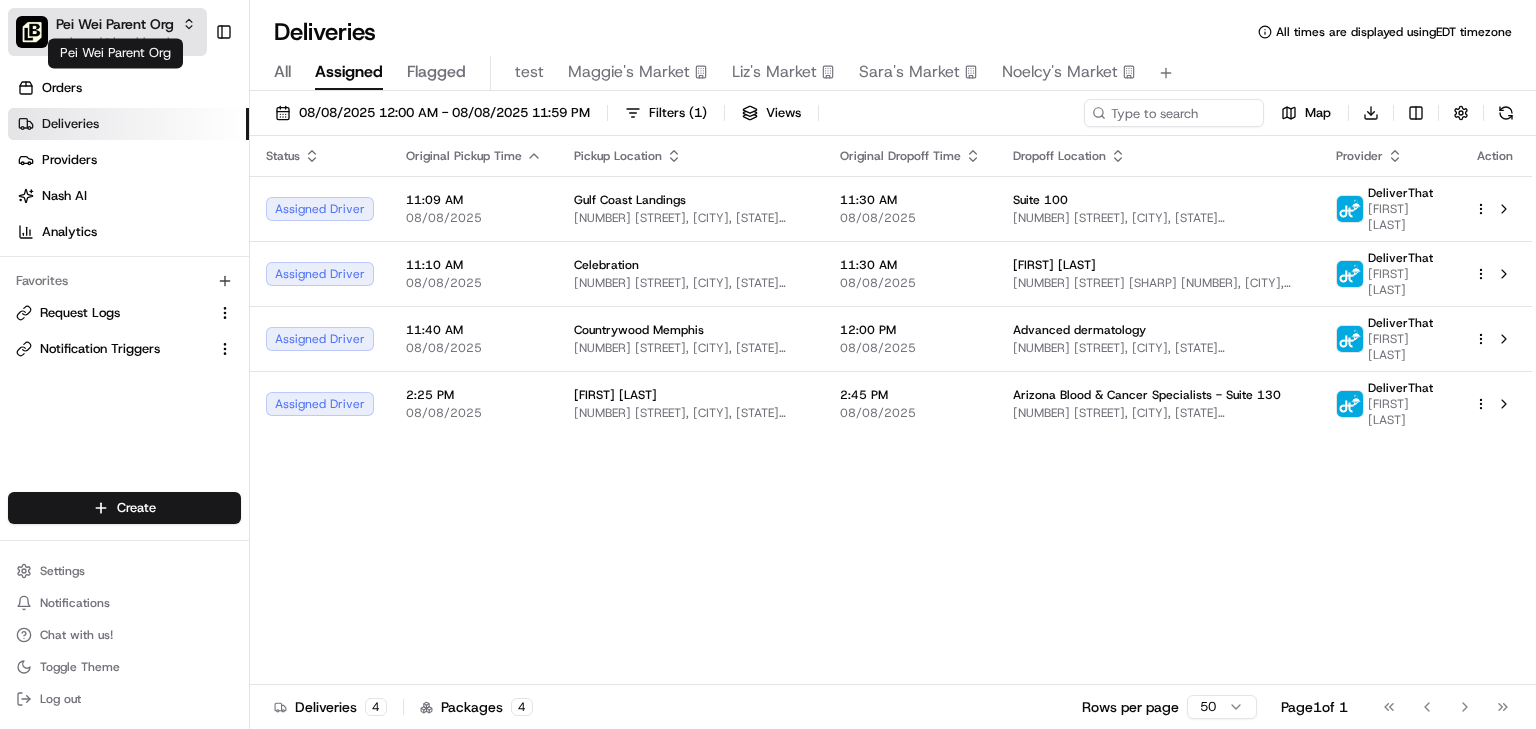 click on "Pei Wei Parent Org" at bounding box center [115, 24] 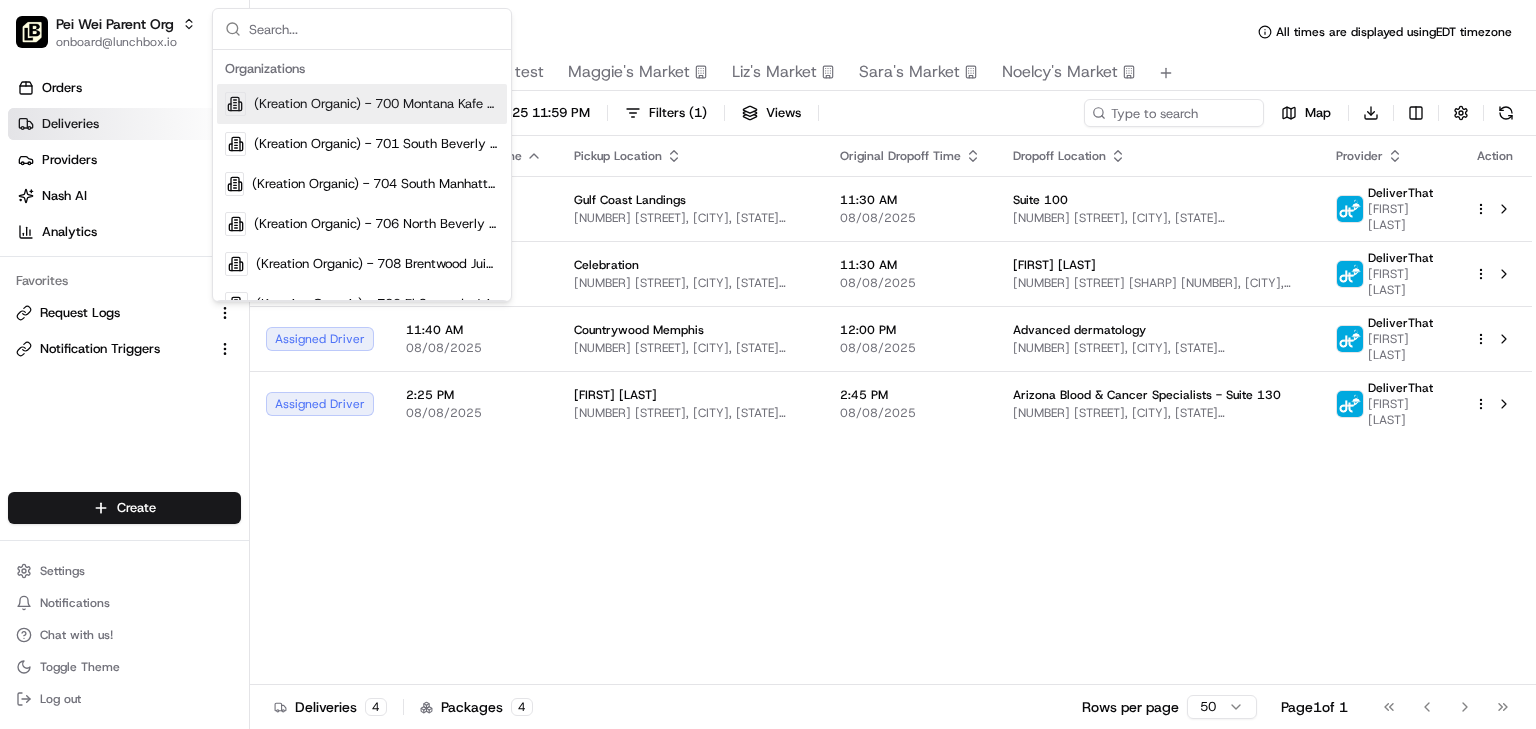 click at bounding box center (374, 29) 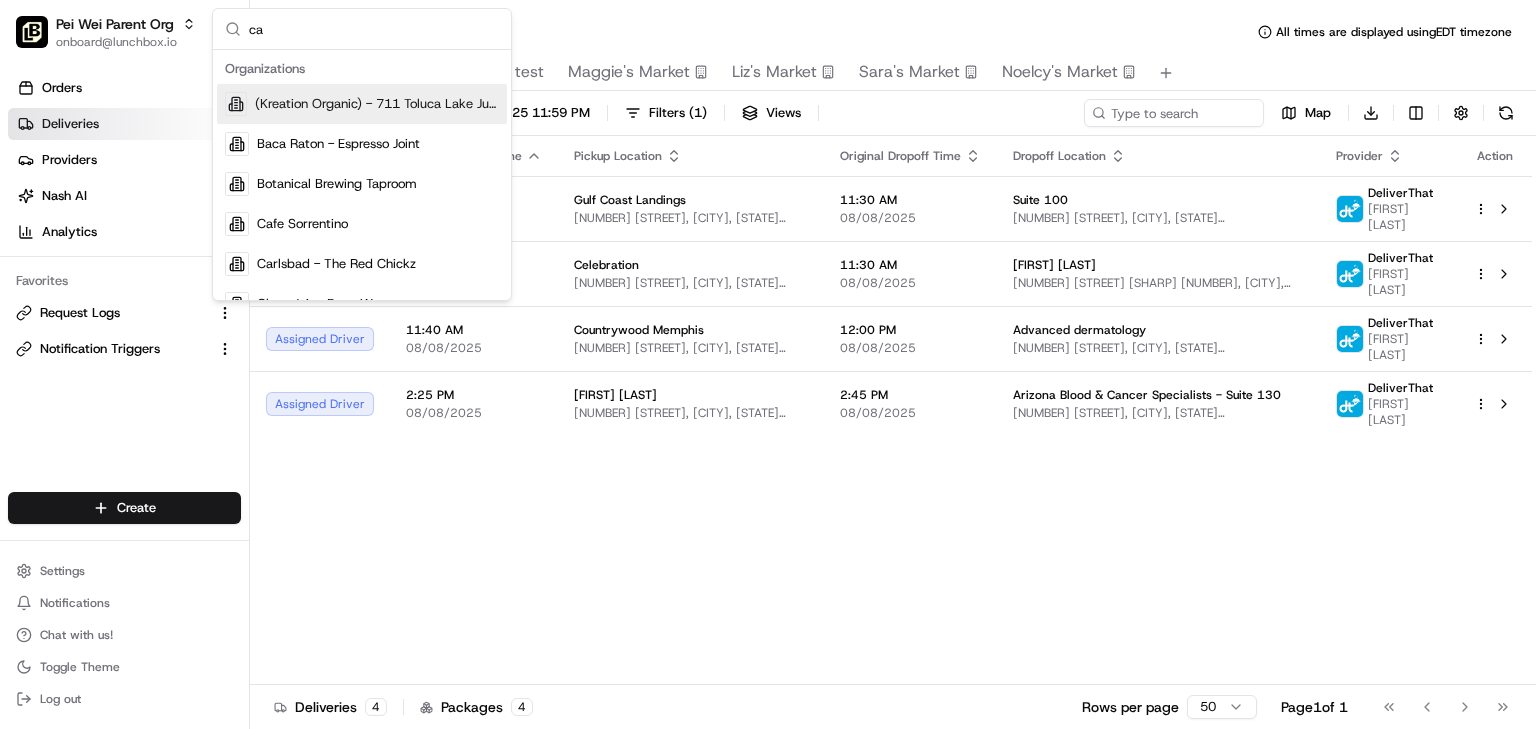 type on "c" 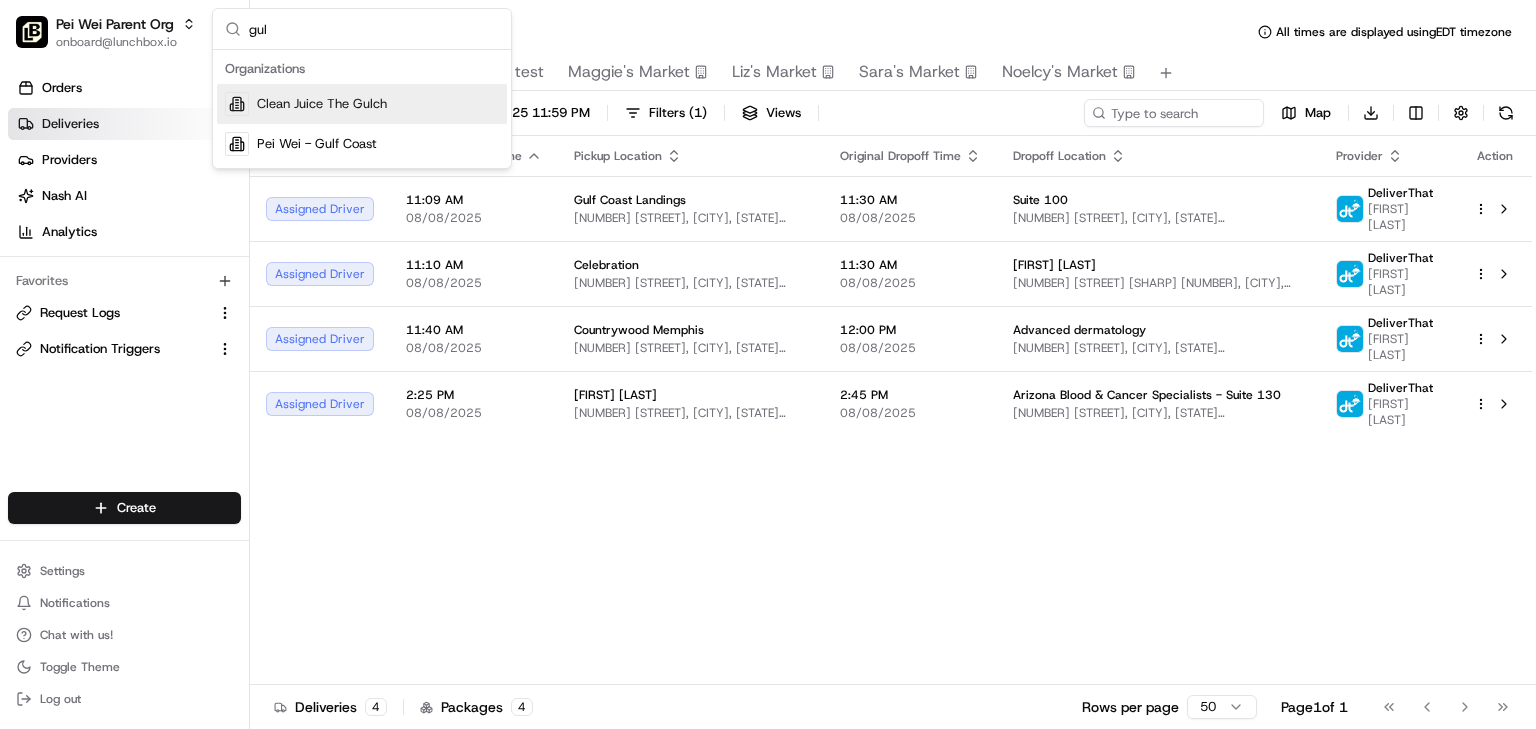 scroll, scrollTop: 0, scrollLeft: 0, axis: both 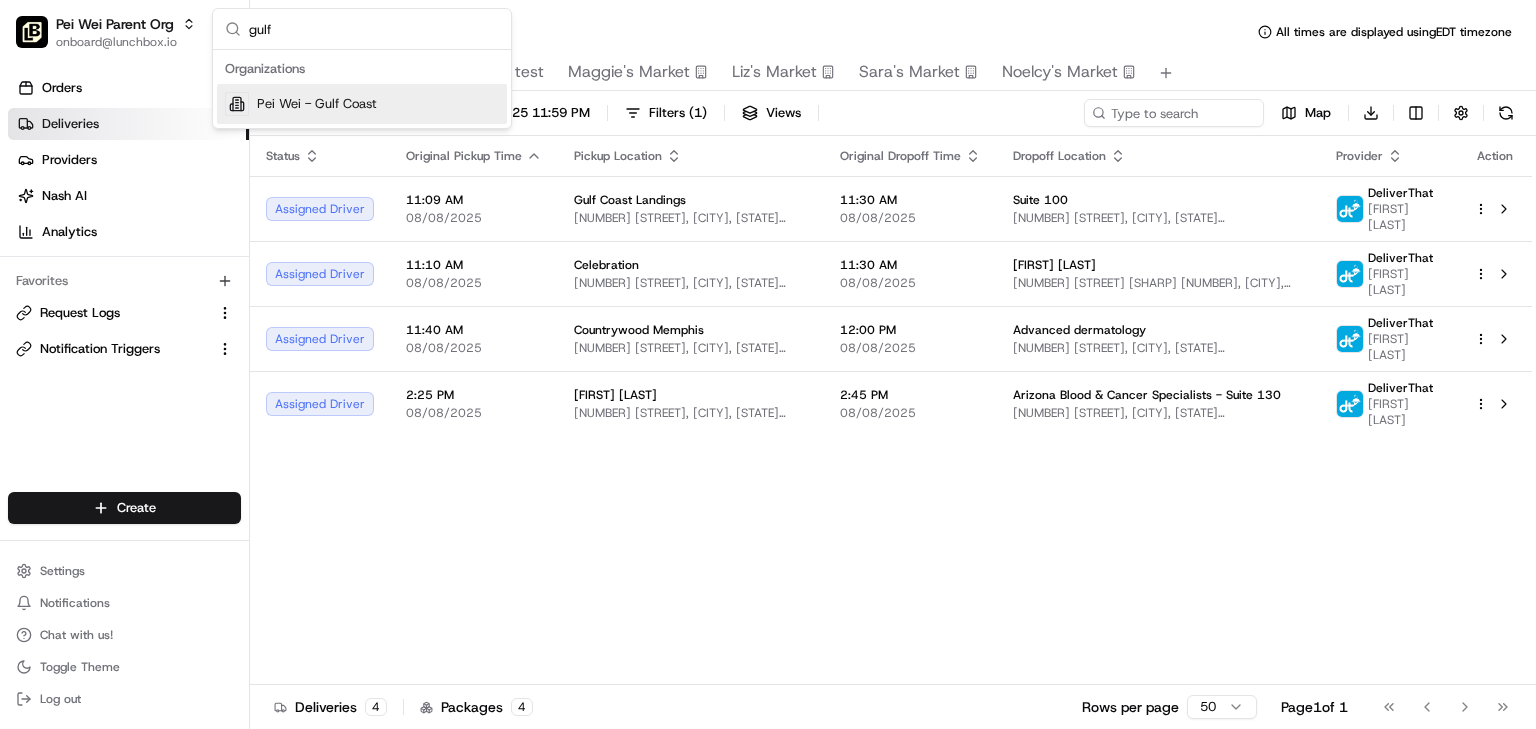 type on "gulf" 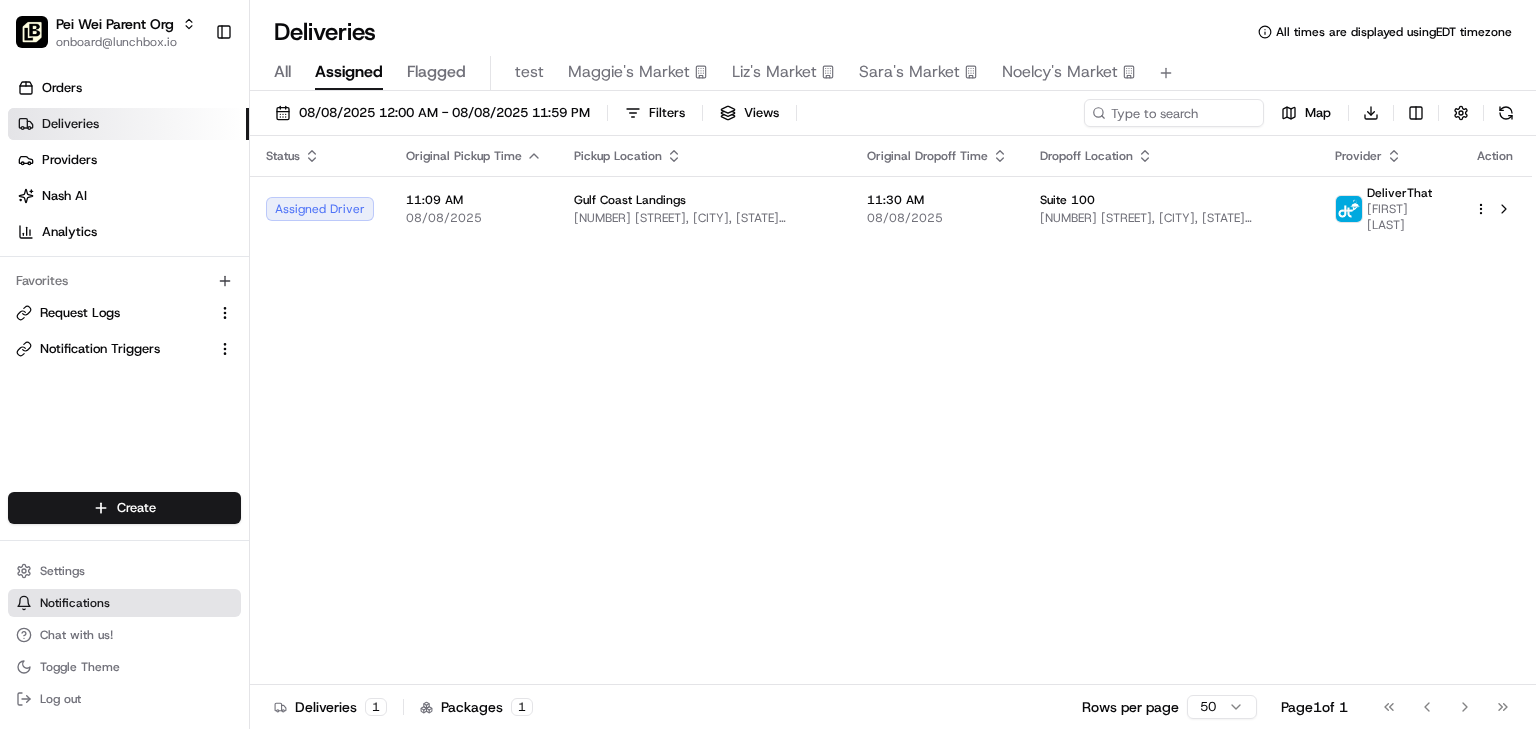 click on "Notifications" at bounding box center (75, 603) 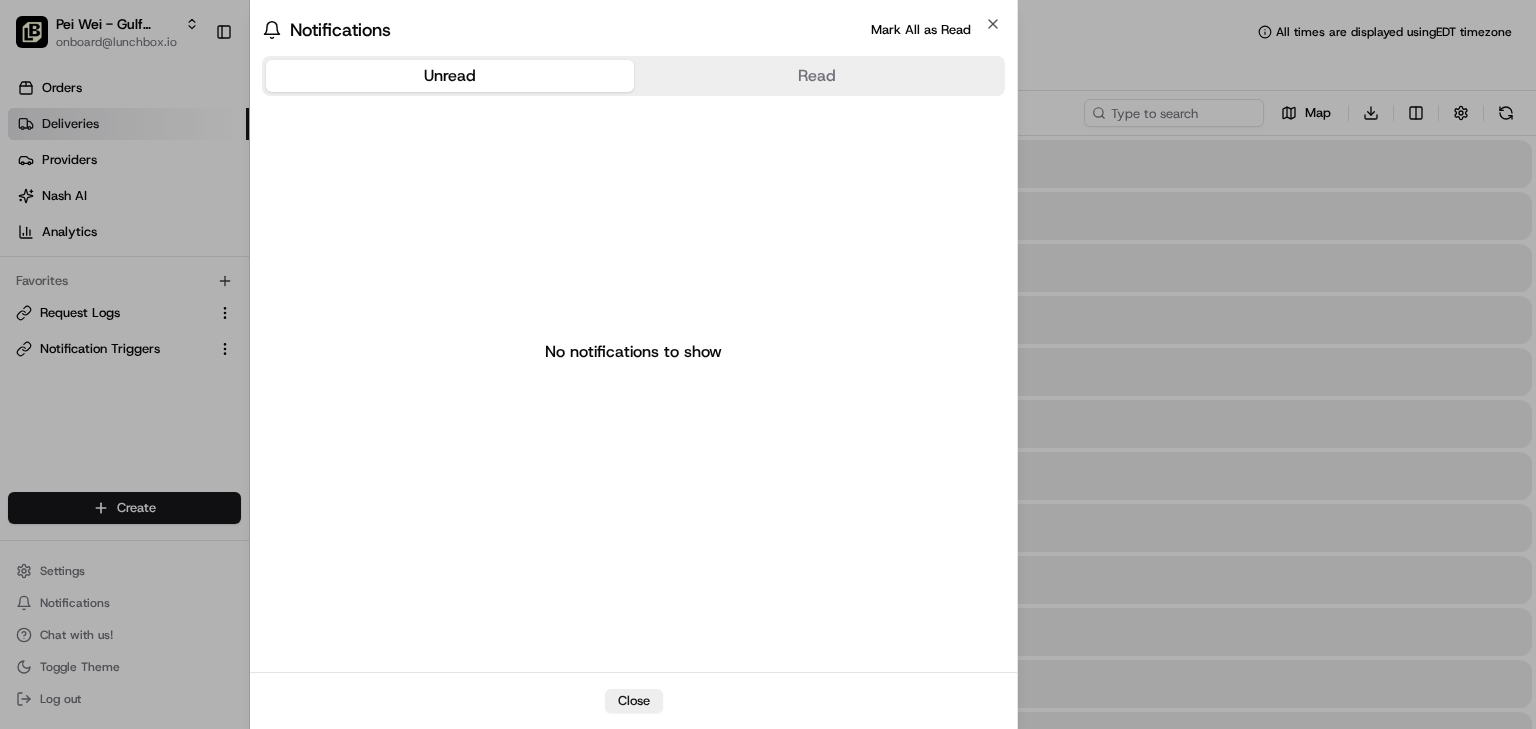click at bounding box center [768, 364] 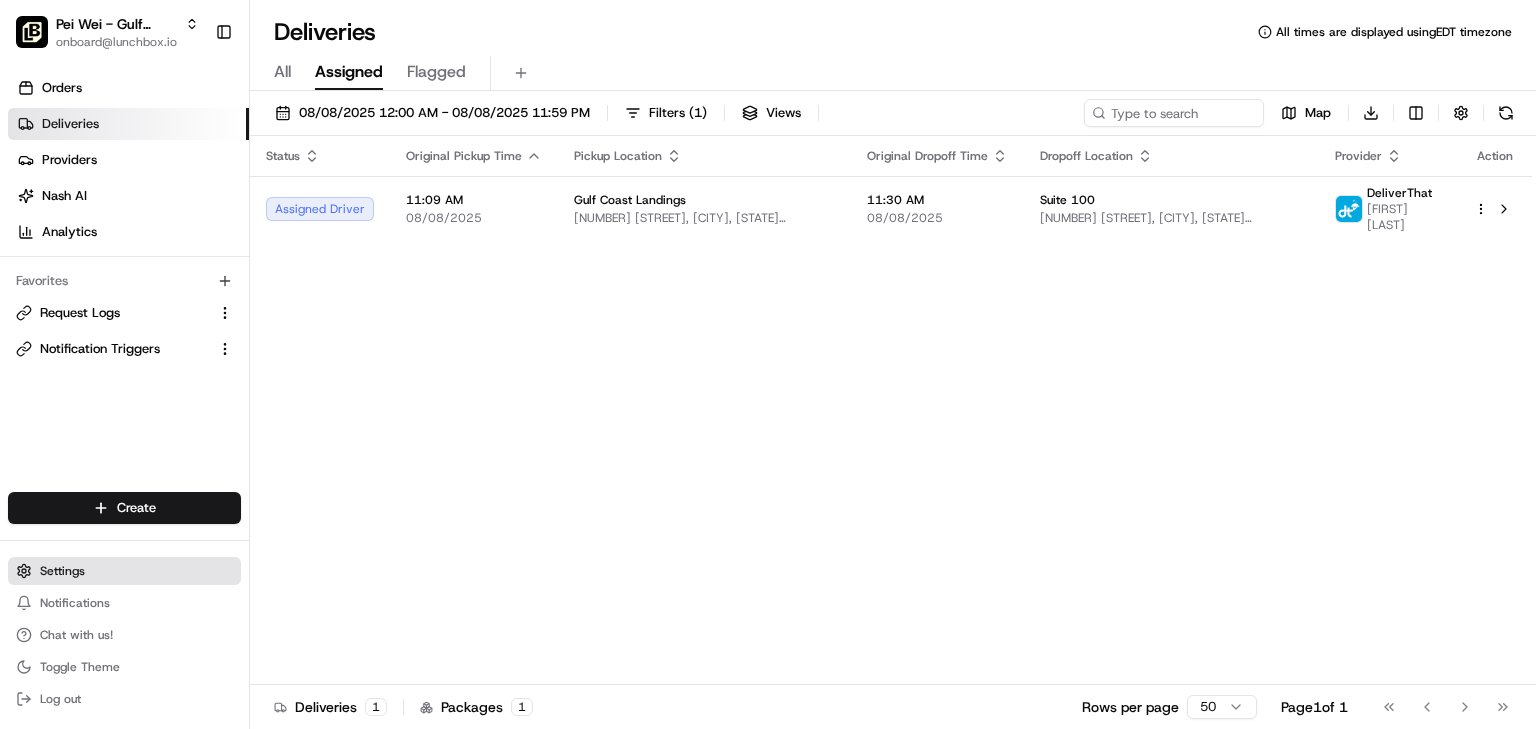 click on "Settings" at bounding box center [62, 571] 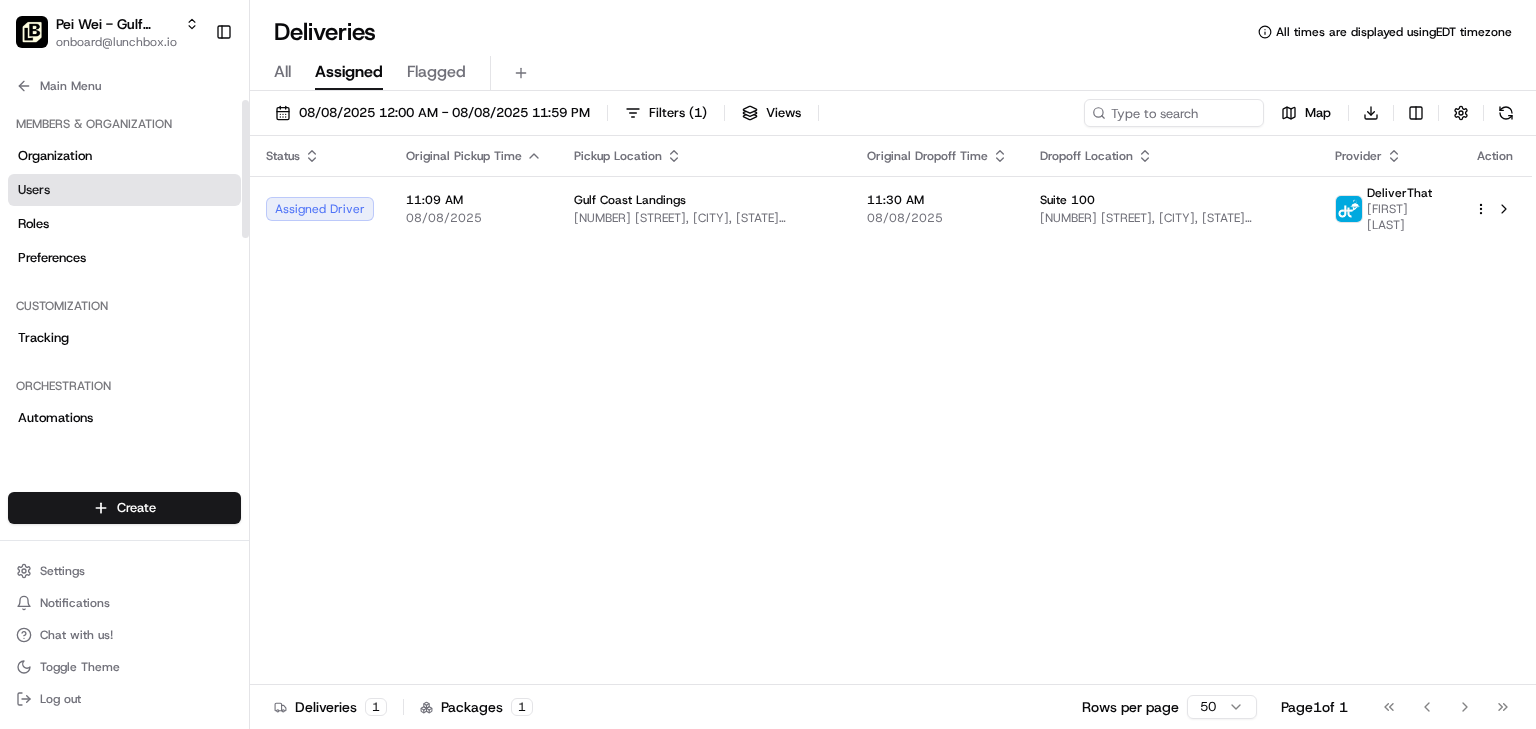 click on "Users" at bounding box center [34, 190] 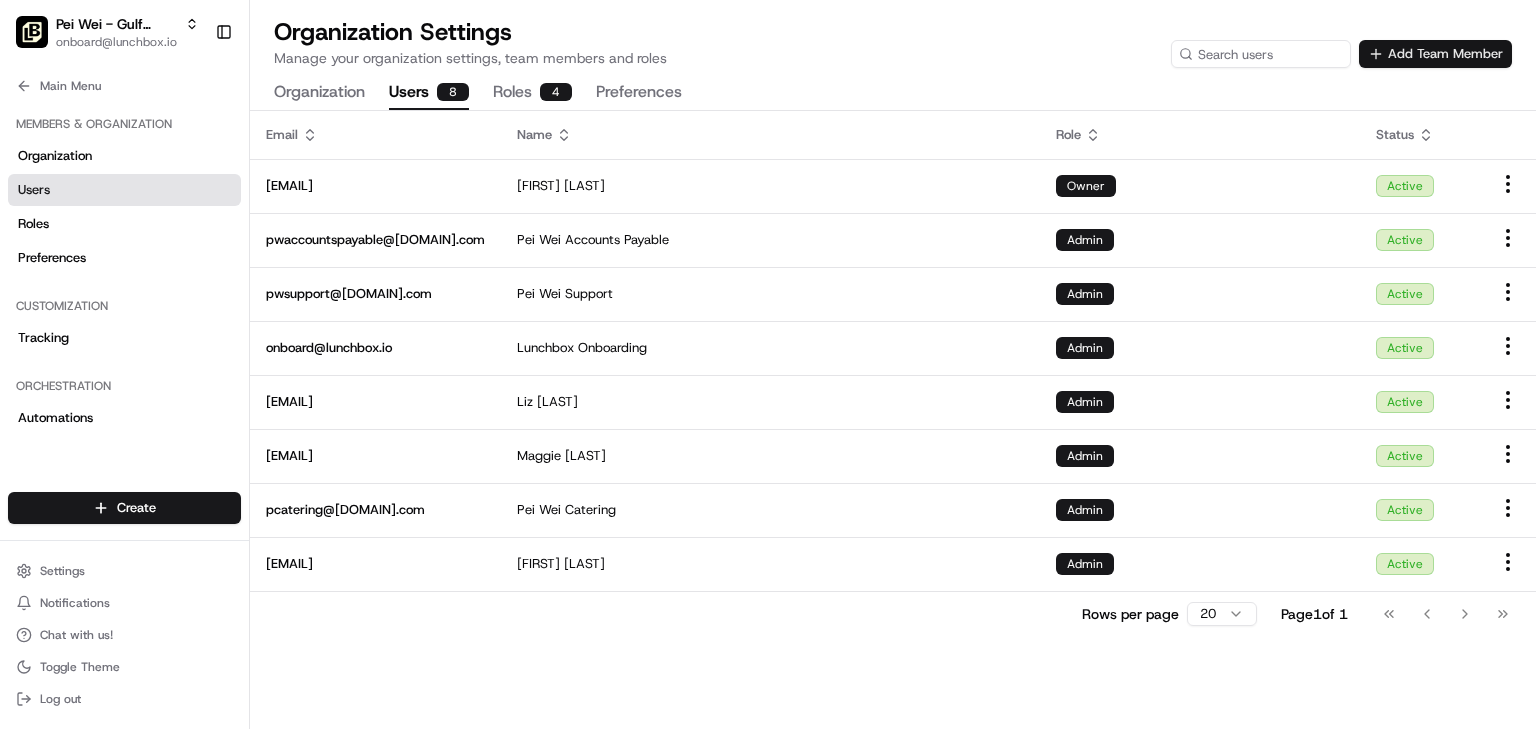 click on "Add Team Member" at bounding box center (1435, 54) 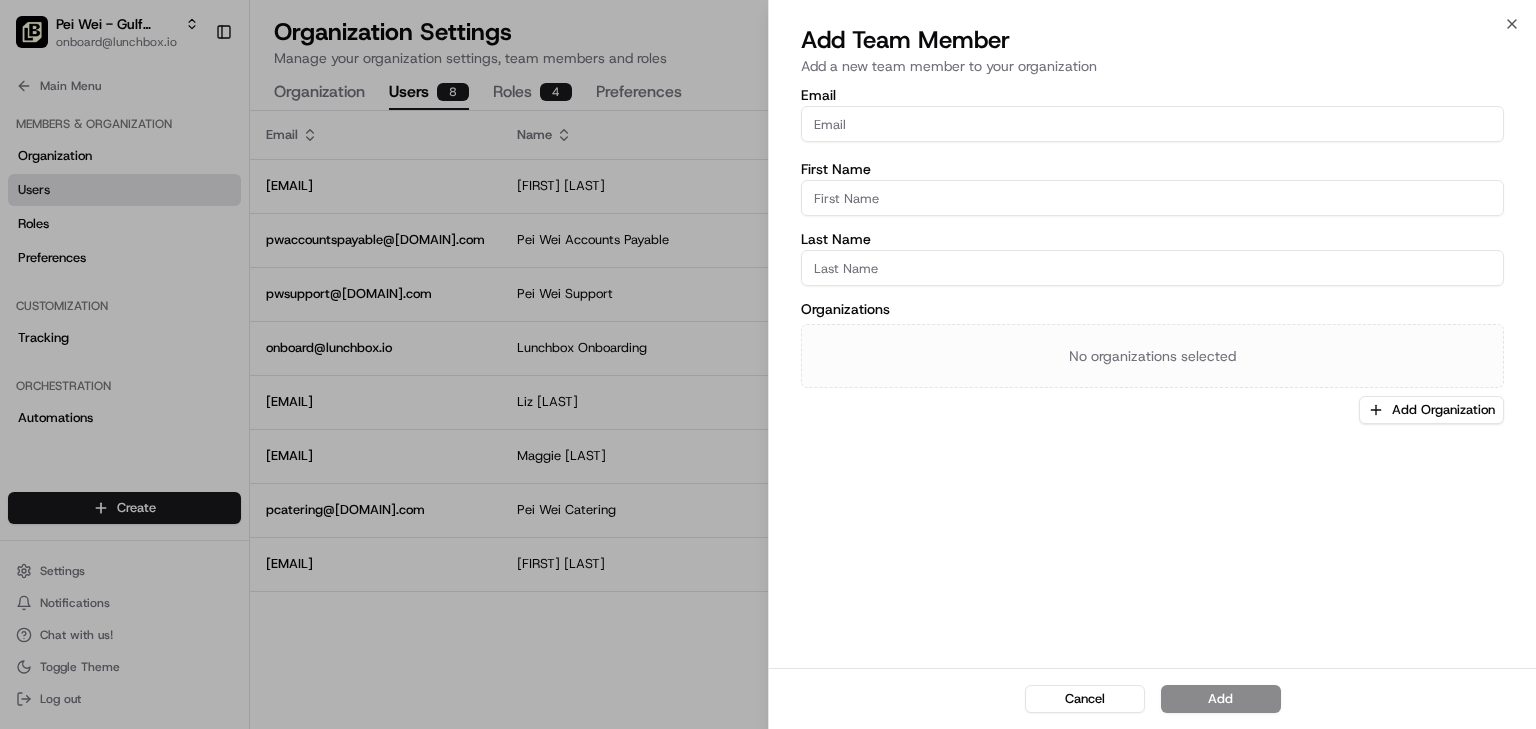 click on "Email" at bounding box center (1152, 124) 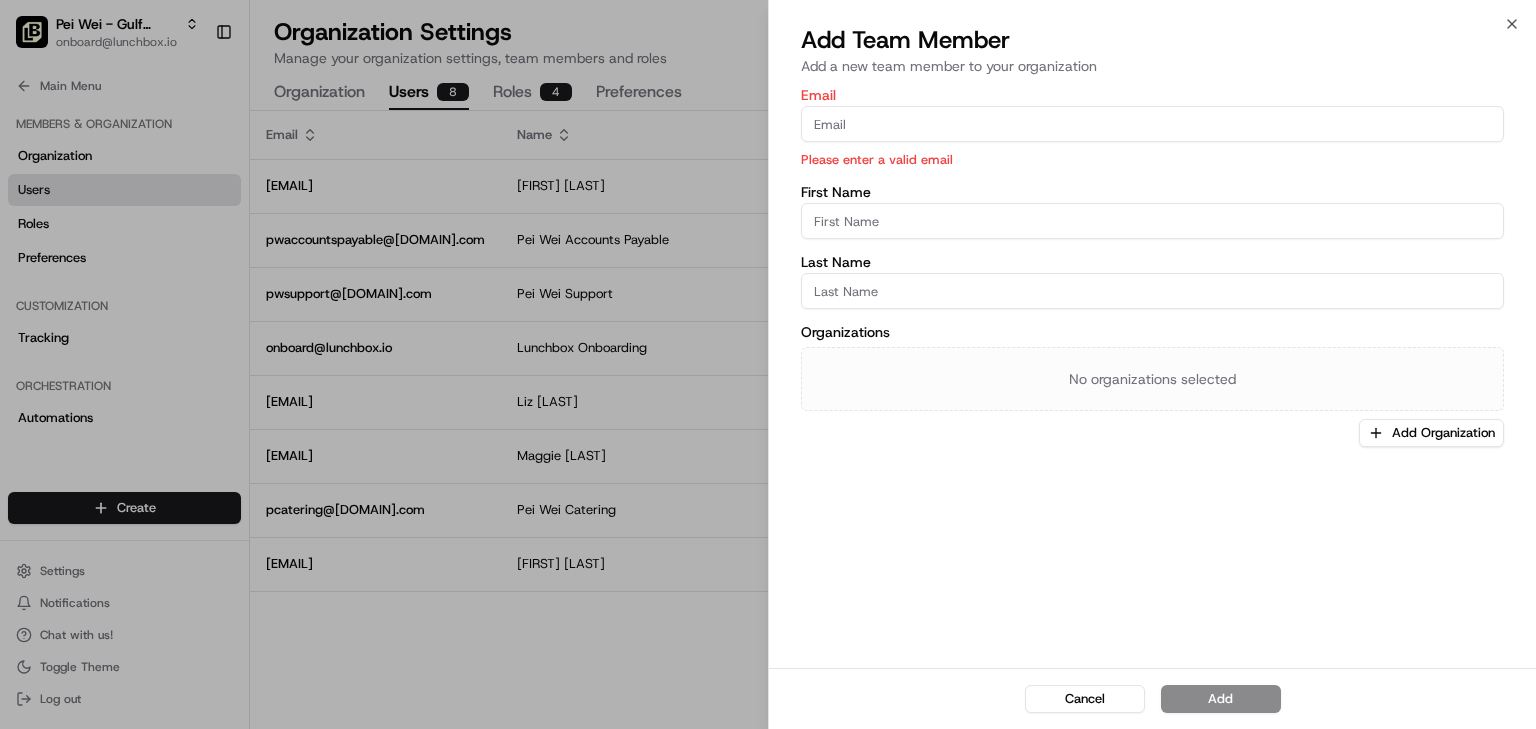 click on "Email" at bounding box center (1152, 124) 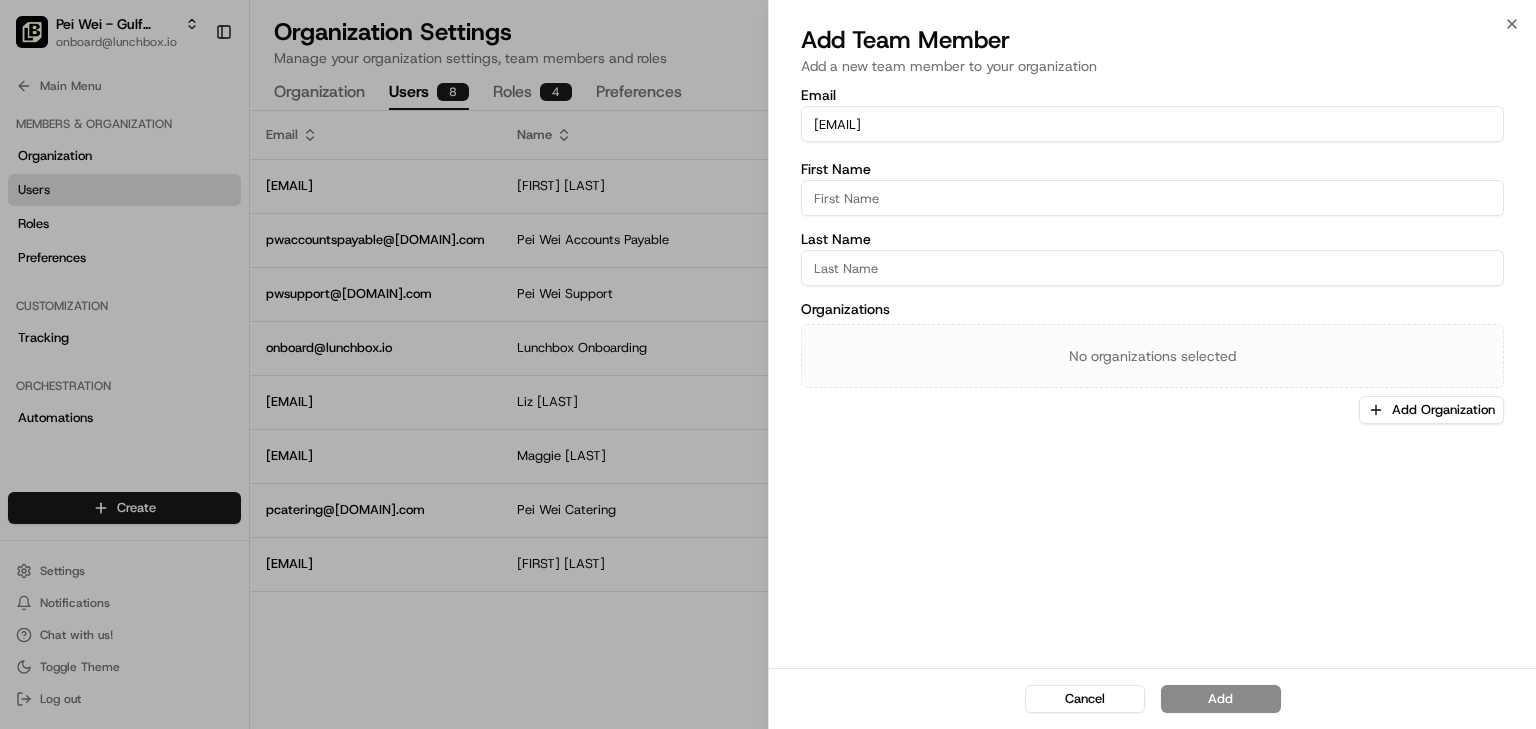 type on "[EMAIL]" 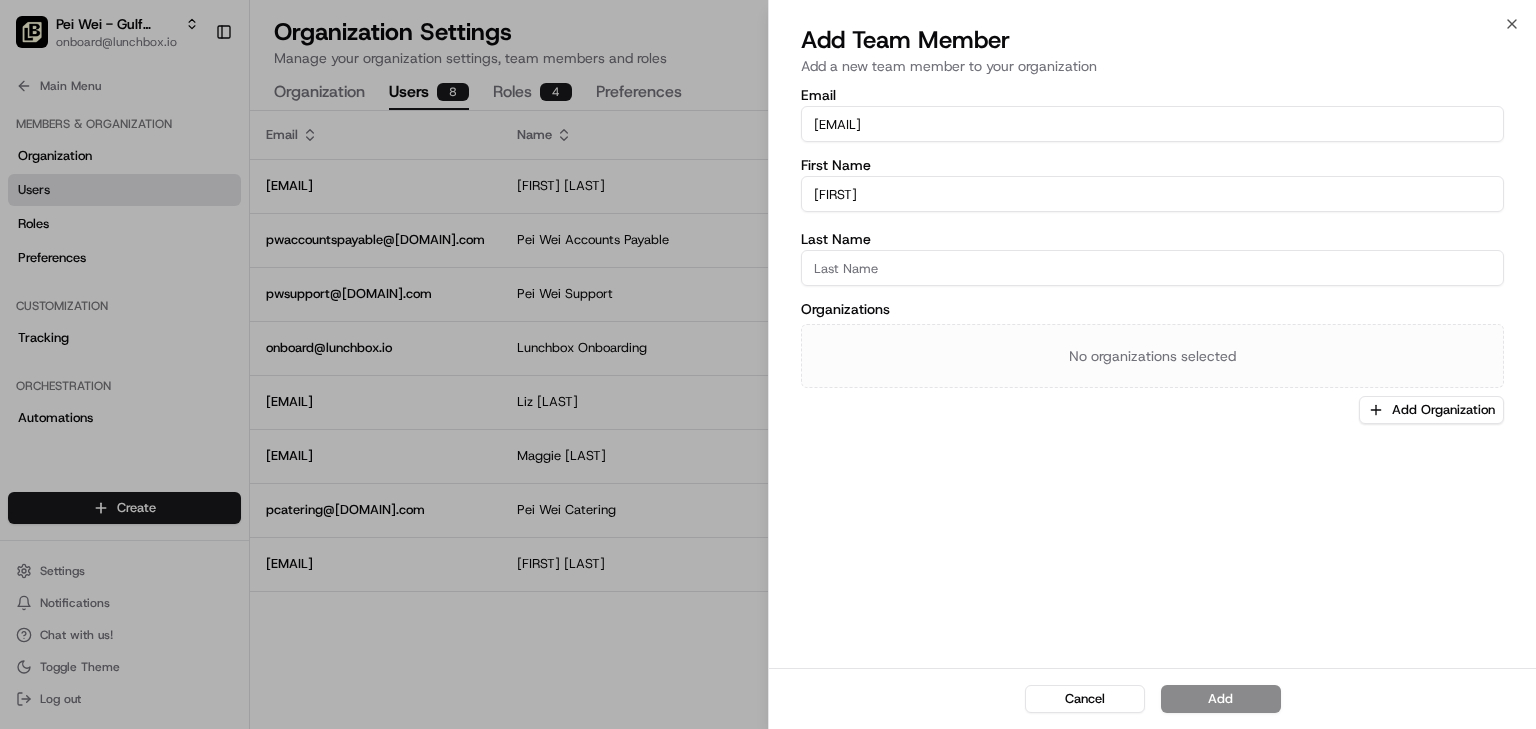 type on "[FIRST]" 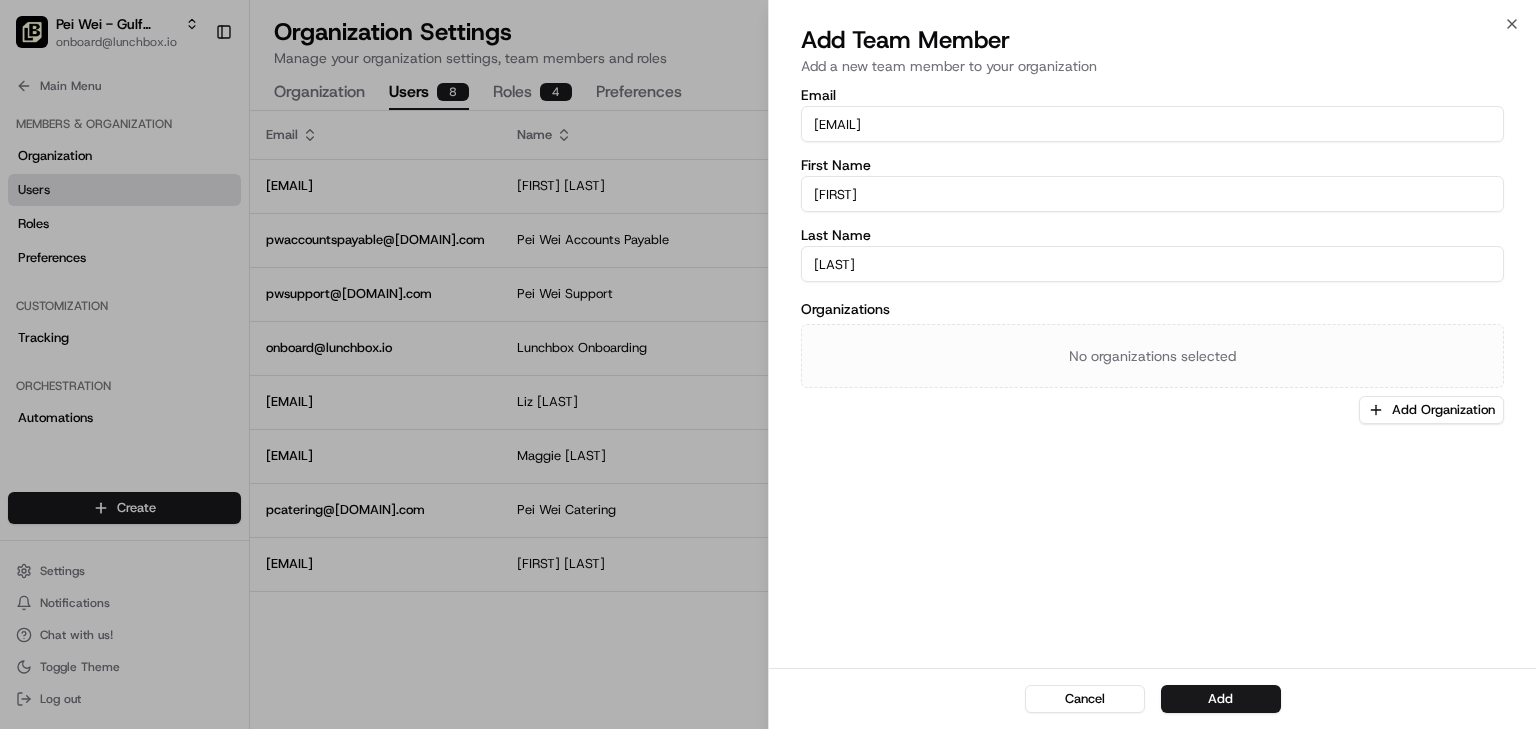 type on "[LAST]" 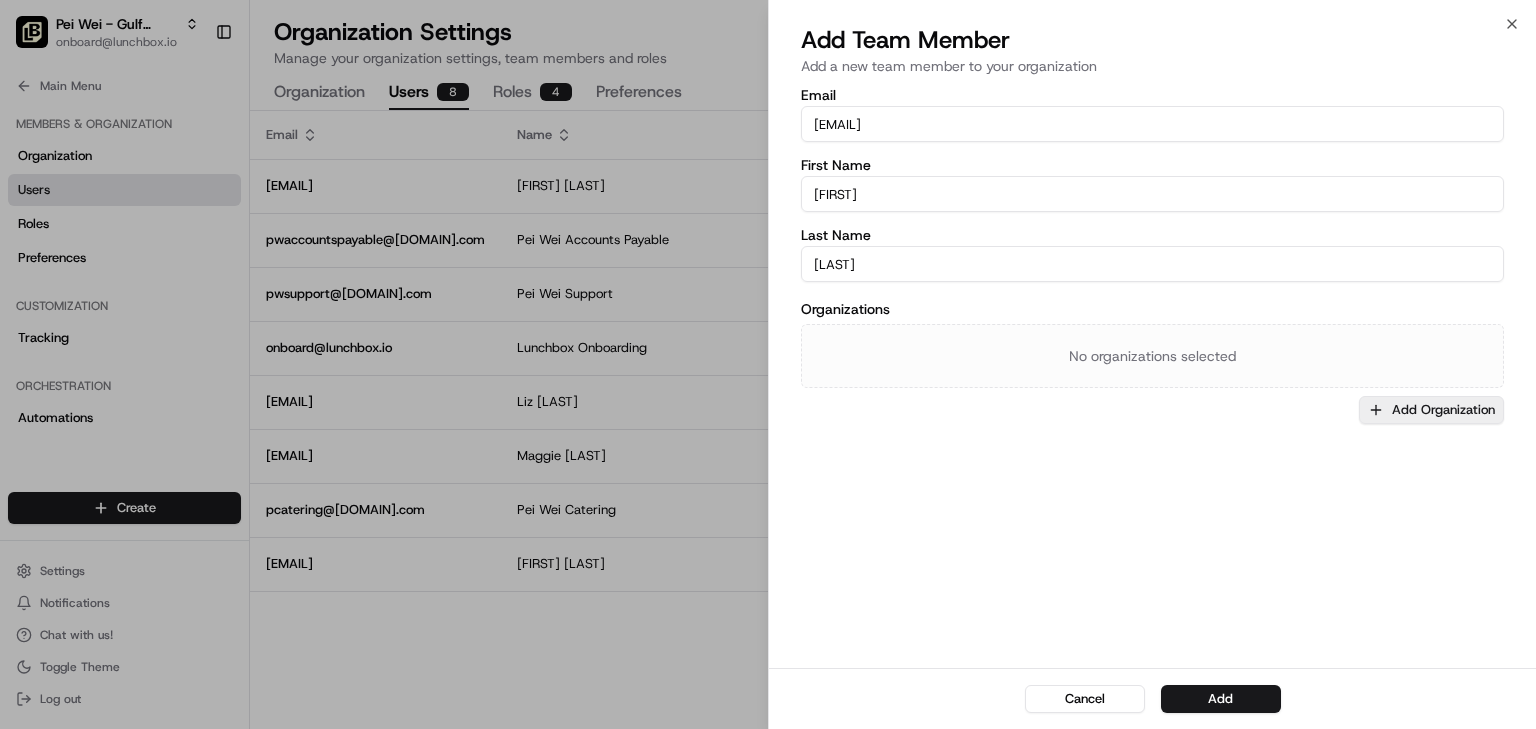 click on "Add Organization" at bounding box center [1431, 410] 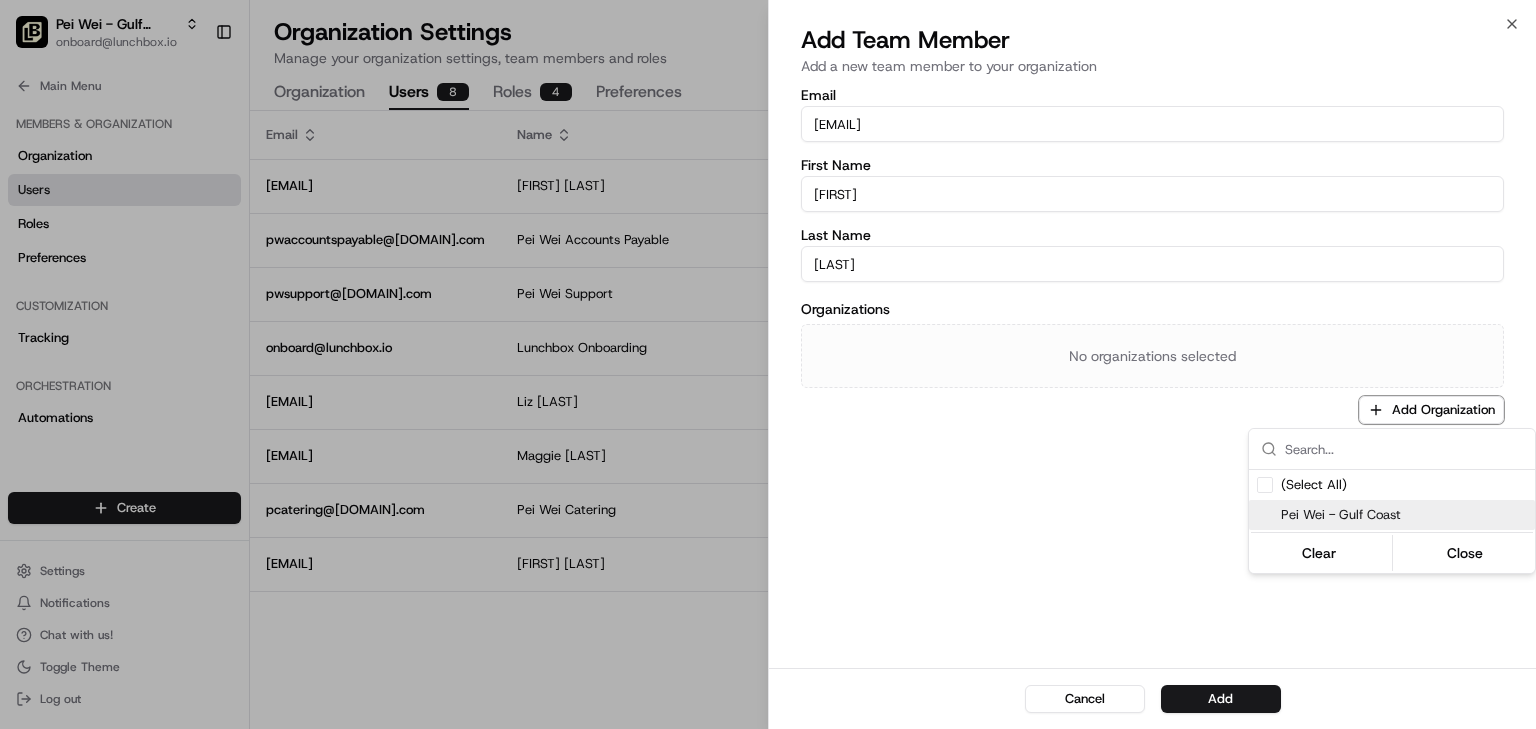 click on "Pei Wei - Gulf Coast" at bounding box center (1404, 515) 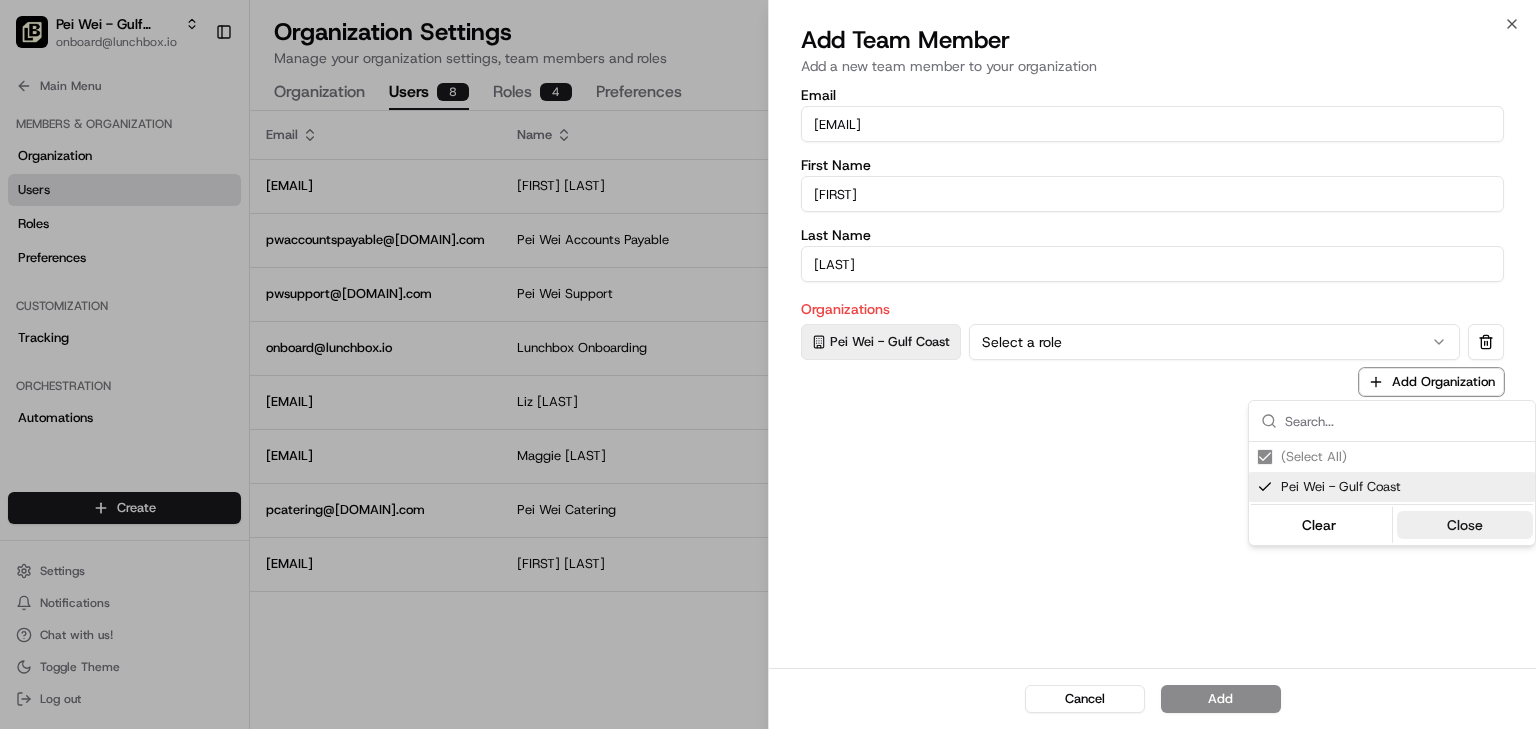 click on "Close" at bounding box center [1465, 525] 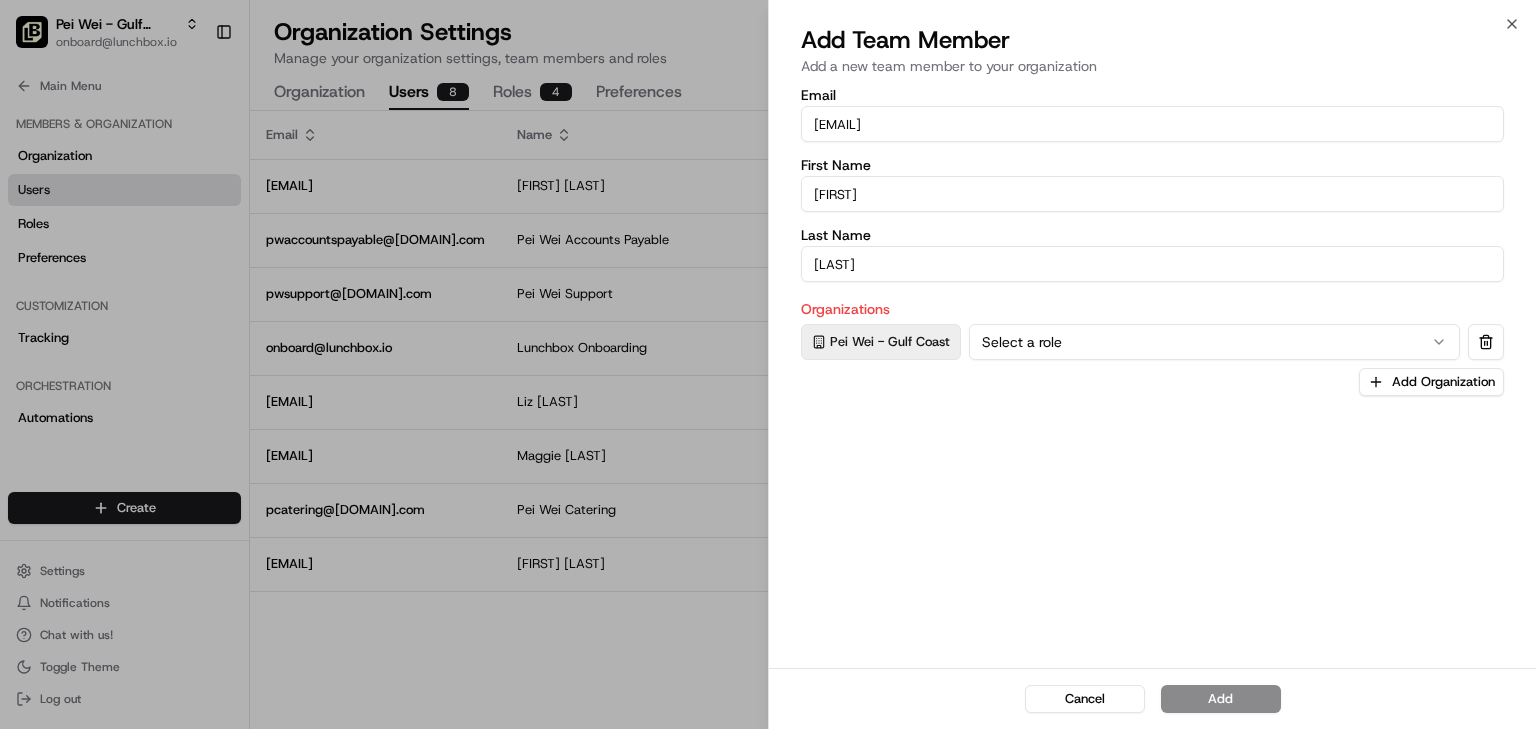 click on "Organizations [COMPANY] - [LOCATION] Select a role Add Organization" at bounding box center (1152, 349) 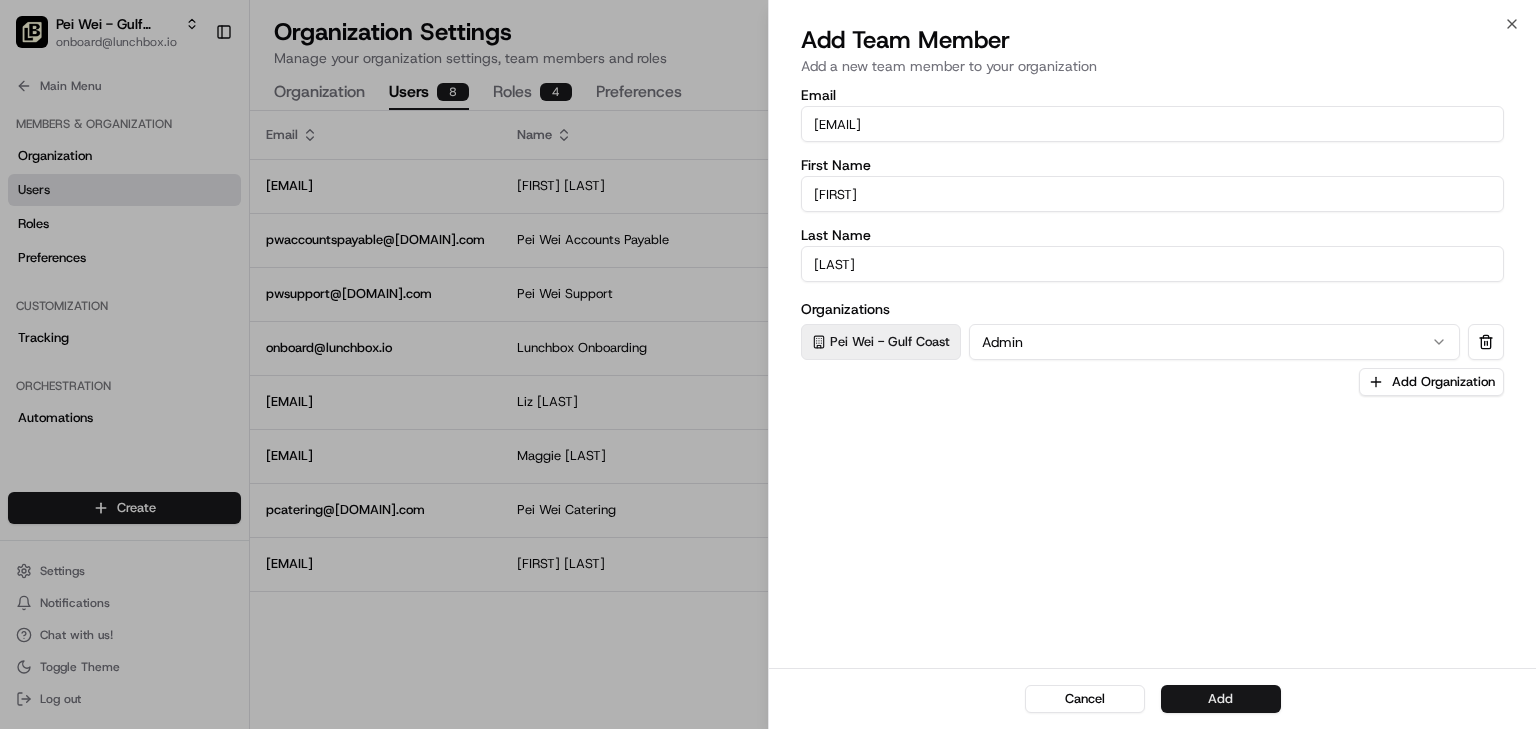 click on "Add" at bounding box center [1221, 699] 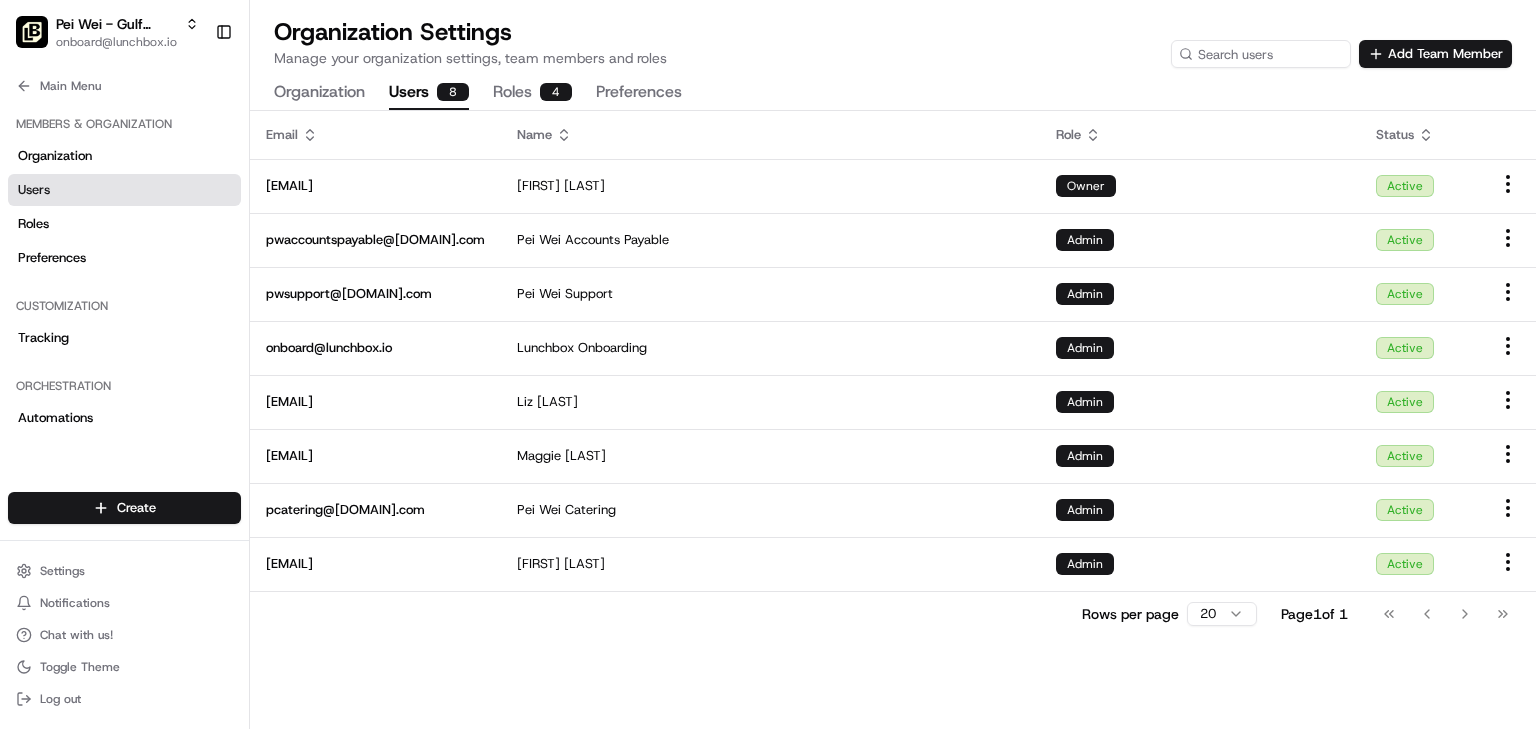 click on "Email Name Role Status [EMAIL] [FIRST] [LAST] Owner Active pwaccountspayable@[DOMAIN].com Pei Wei Accounts Payable Admin Active pwsupport@[DOMAIN].com Pei Wei Support Admin Active onboard@[DOMAIN].com Lunchbox Onboarding Admin Active [EMAIL] [FIRST] [LAST] Admin Active [EMAIL] [FIRST] [LAST] Admin Active pwcatering@[DOMAIN].com Pei Wei Catering Admin Active [EMAIL] [FIRST] [LAST] Admin Active Rows per page 20 Page  1  of   1 Go to first page Go to previous page Go to next page Go to last page" at bounding box center (893, 420) 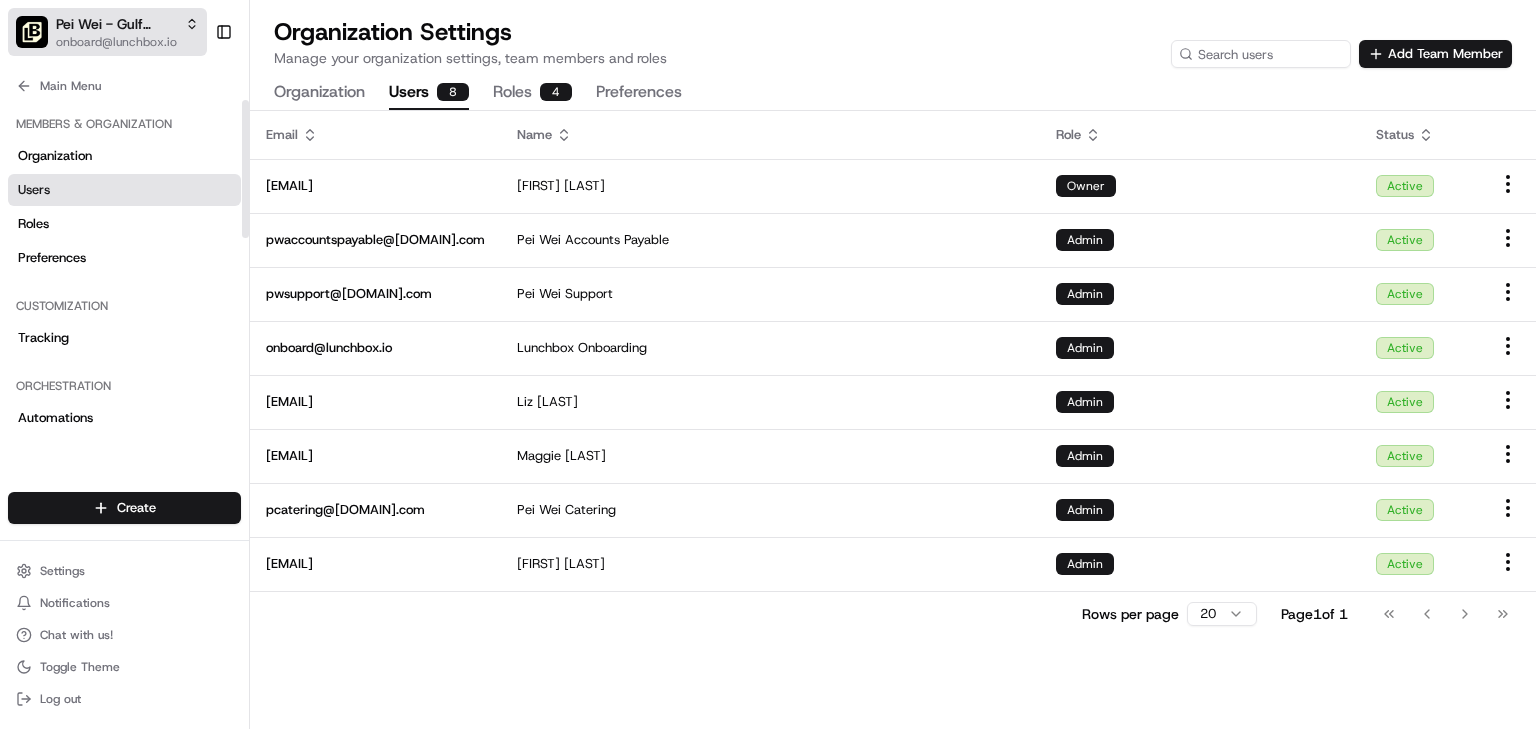 click on "onboard@lunchbox.io" at bounding box center [127, 42] 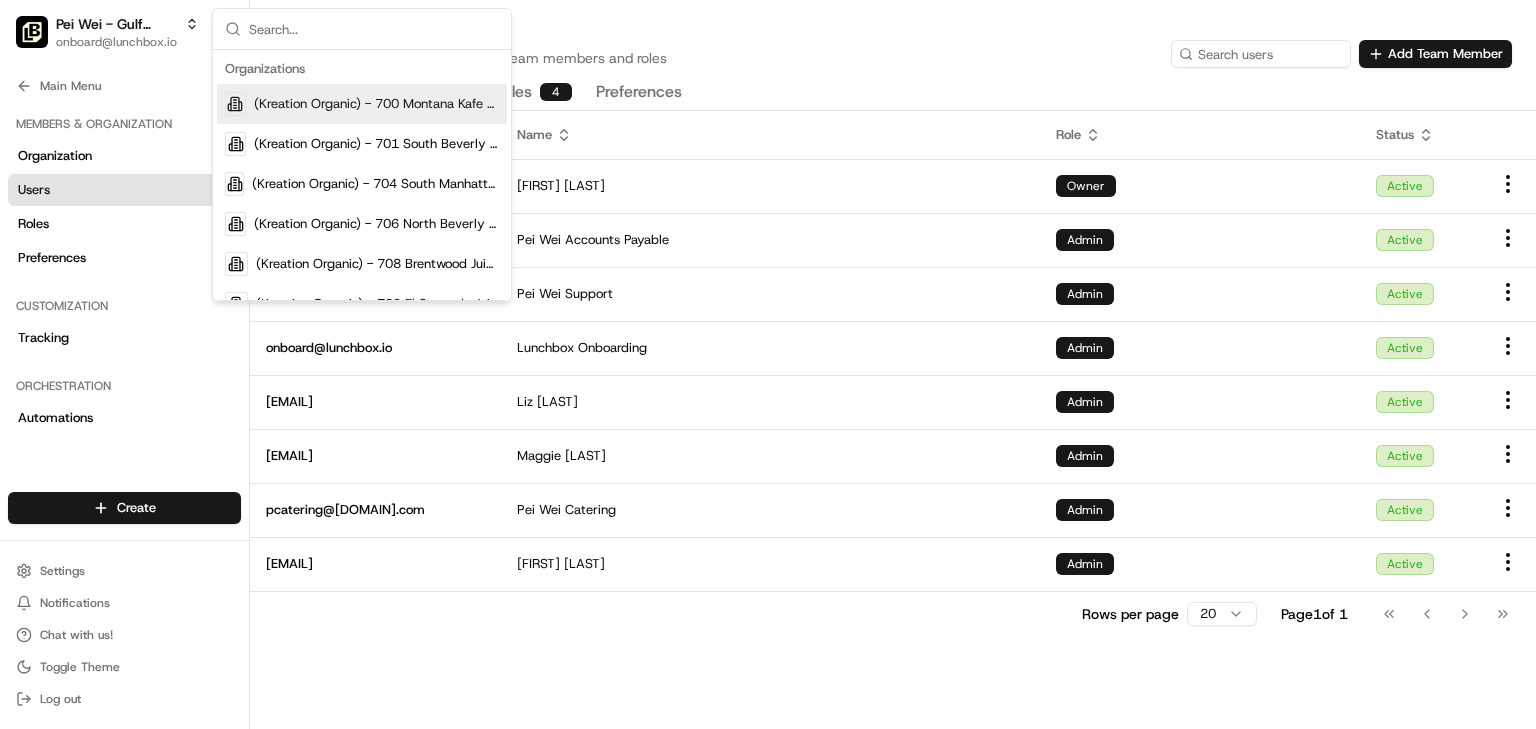 click at bounding box center [374, 29] 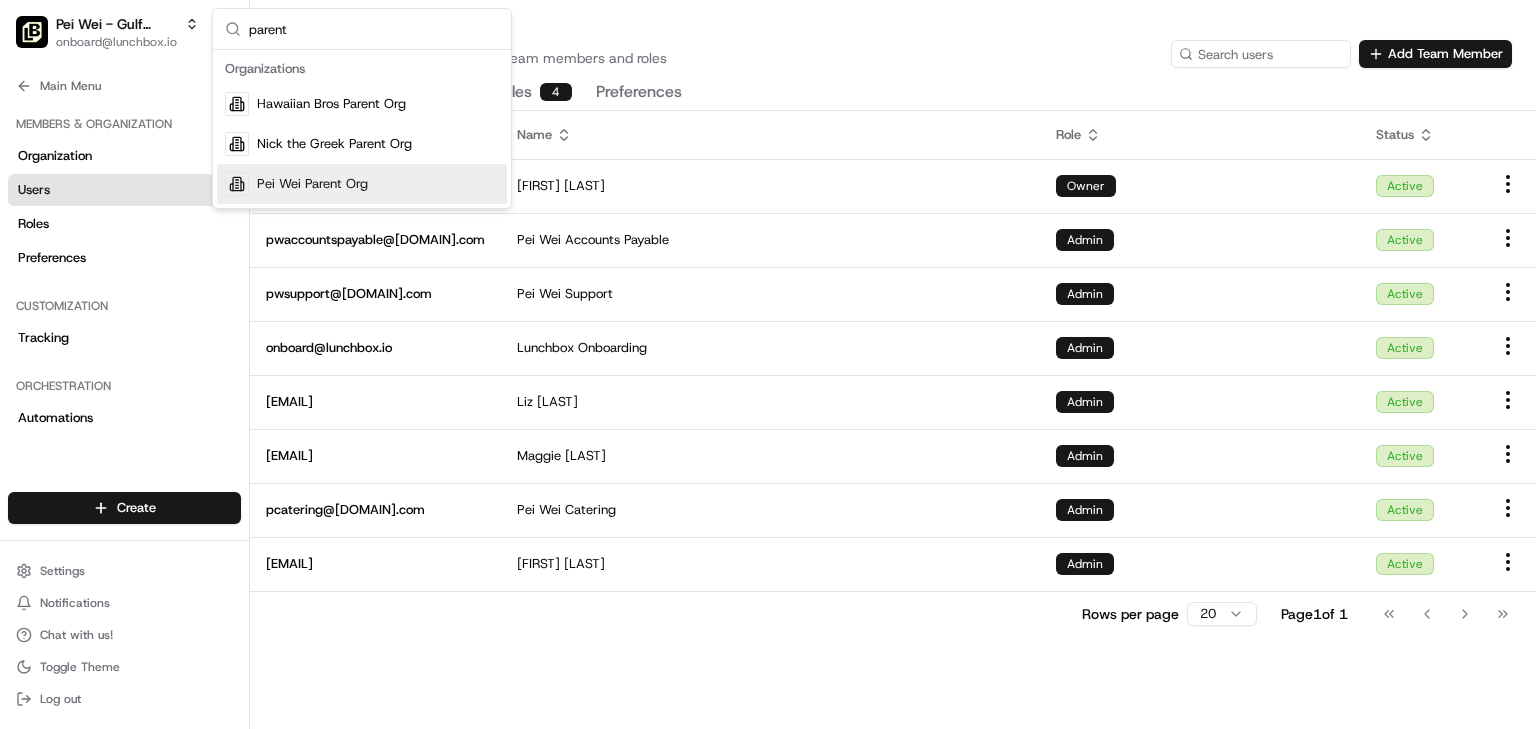 type on "parent" 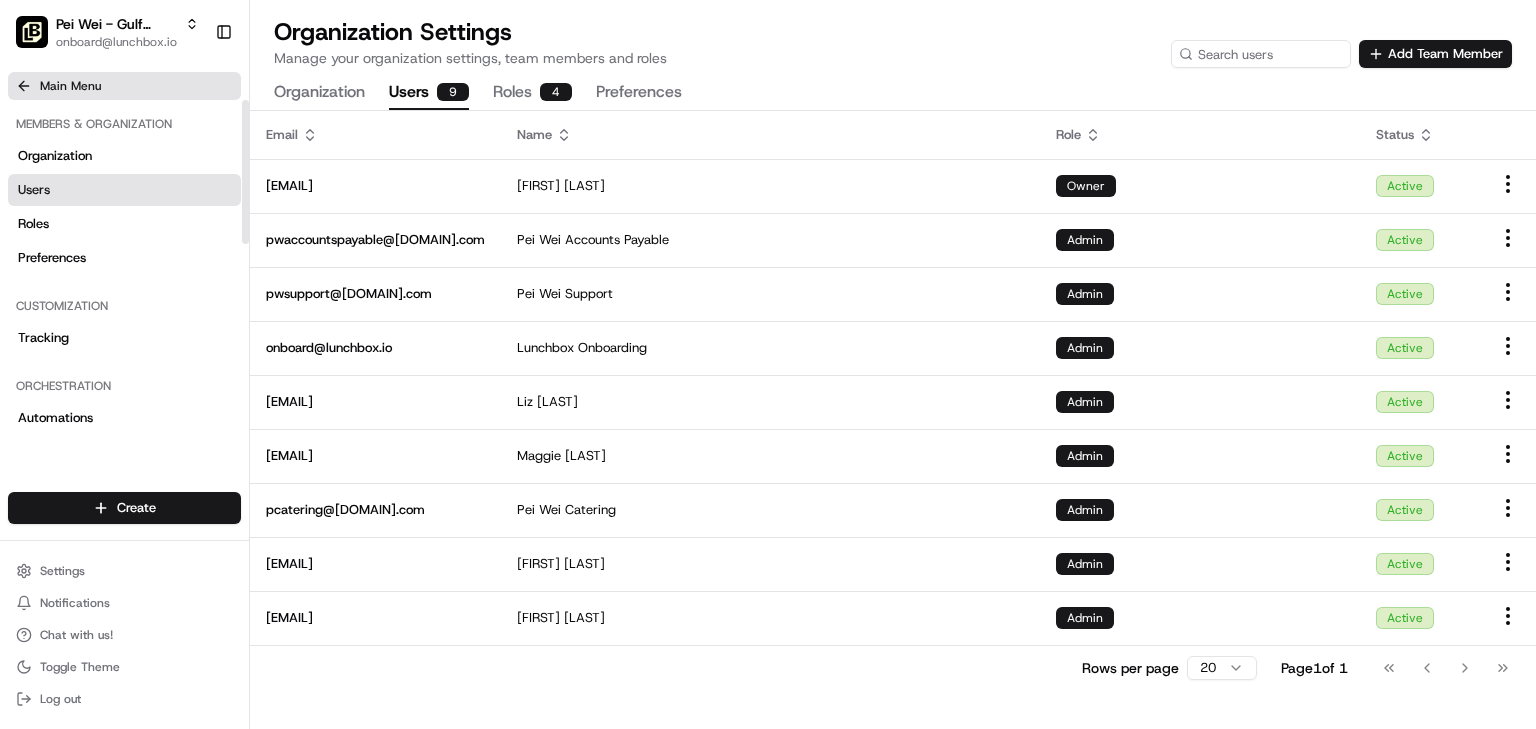 click on "Main Menu" at bounding box center [70, 86] 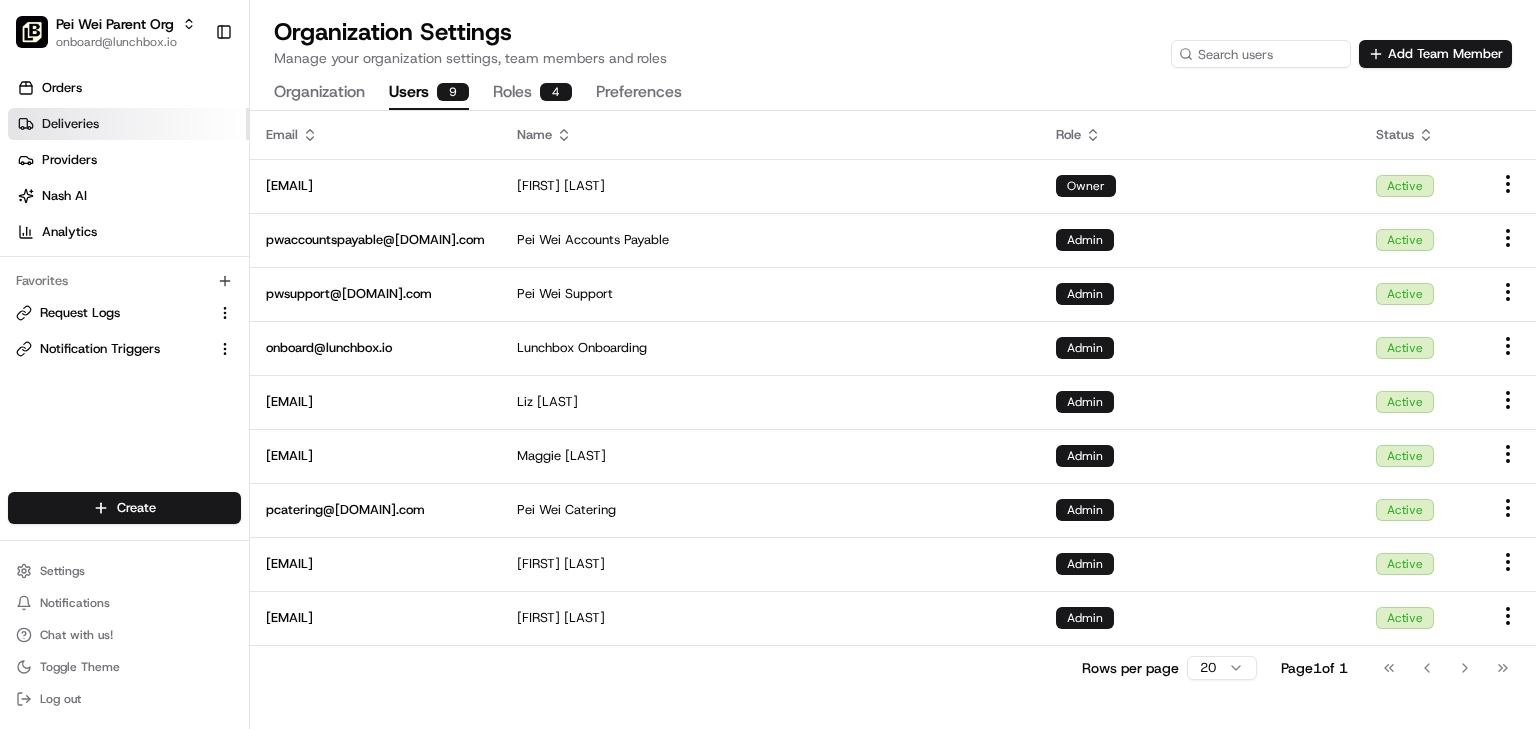 click on "Deliveries" at bounding box center [70, 124] 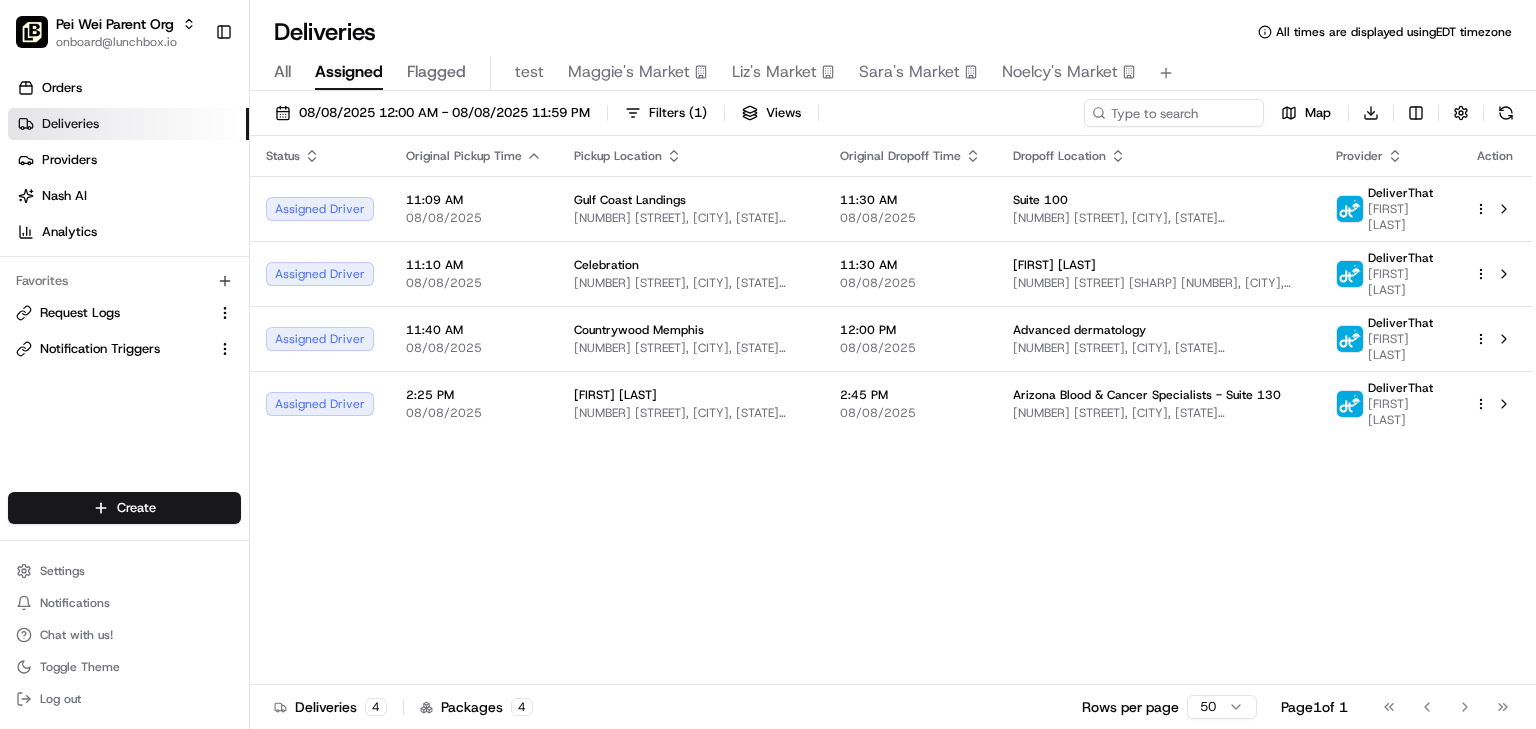 click on "Assigned Driver [TIME] [DATE] [LOCATION] [NUMBER] [STREET], [CITY], [STATE] [POSTAL_CODE], [COUNTRY] [TIME] [DATE] [STE] [NUMBER] [NUMBER] [STREET], [CITY], [STATE] [POSTAL_CODE], [COUNTRY] DeliverThat [FIRST] [LAST] Assigned Driver [TIME] [DATE] [LOCATION] [NUMBER] [STREET], [CITY], [STATE] [POSTAL_CODE], [COUNTRY] [TIME] [DATE] [STREET] [NUMBER] [STREET], [CITY], [STATE] [POSTAL_CODE], [COUNTRY] DeliverThat [FIRST] [LAST] Assigned Driver [TIME] [DATE] [LOCATION] [NUMBER] [STREET], [CITY], [STATE] [POSTAL_CODE], [COUNTRY] [TIME] [DATE] [SPECIALTY] - [SUITE] [NUMBER] [NUMBER] [STREET], [CITY], [STATE] [POSTAL_CODE], [COUNTRY] DeliverThat [FIRST] [LAST]" at bounding box center (891, 410) 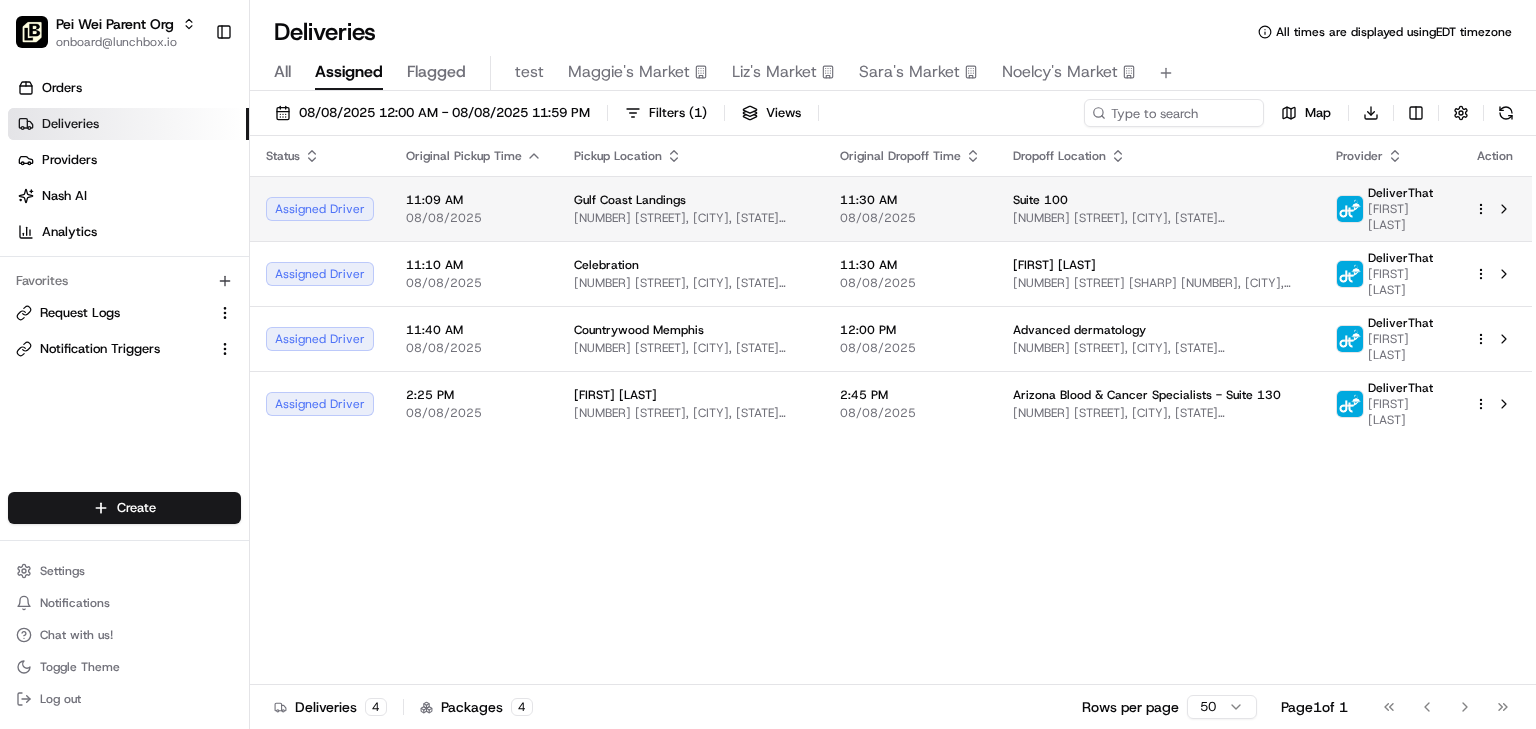 click on "11:30 AM 08/08/2025" at bounding box center (910, 208) 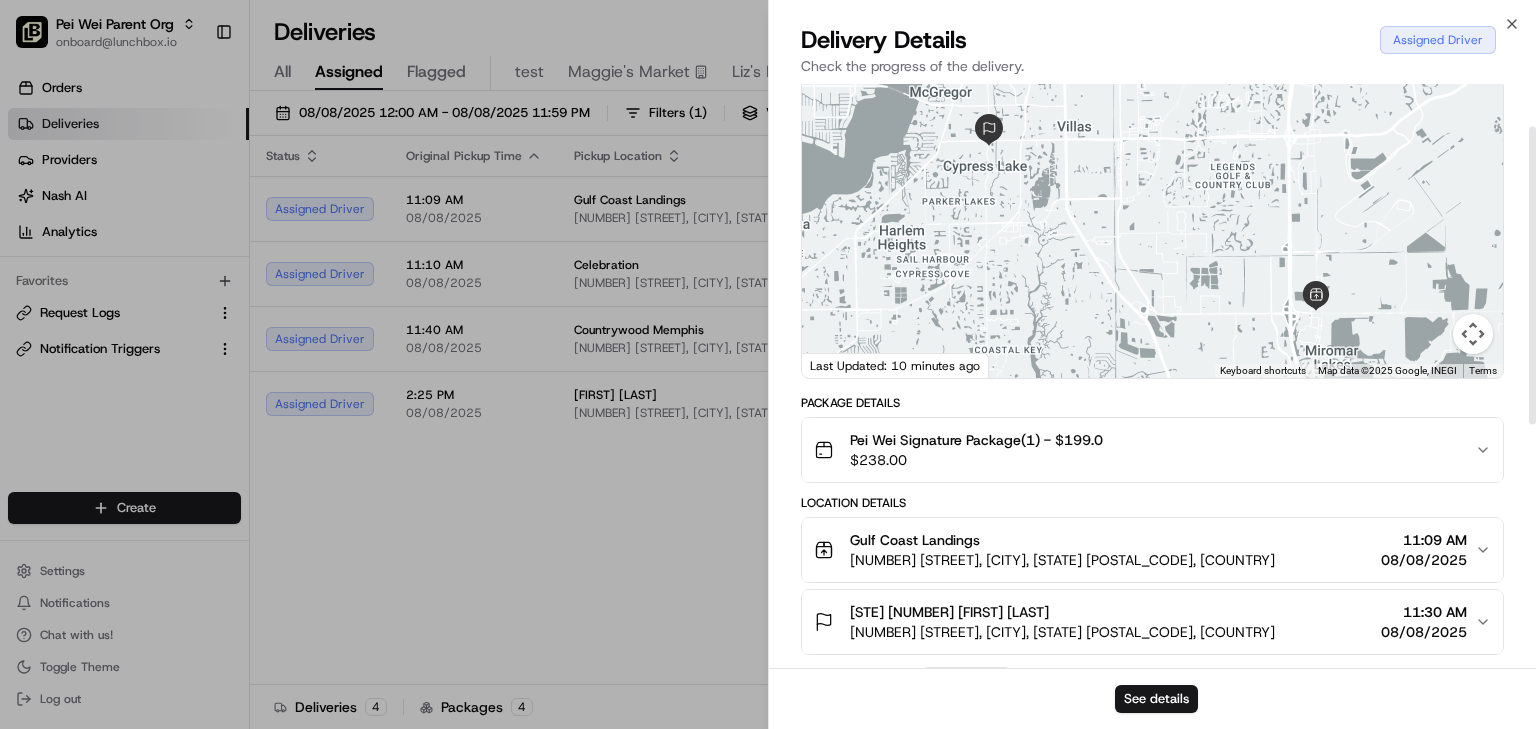 scroll, scrollTop: 0, scrollLeft: 0, axis: both 